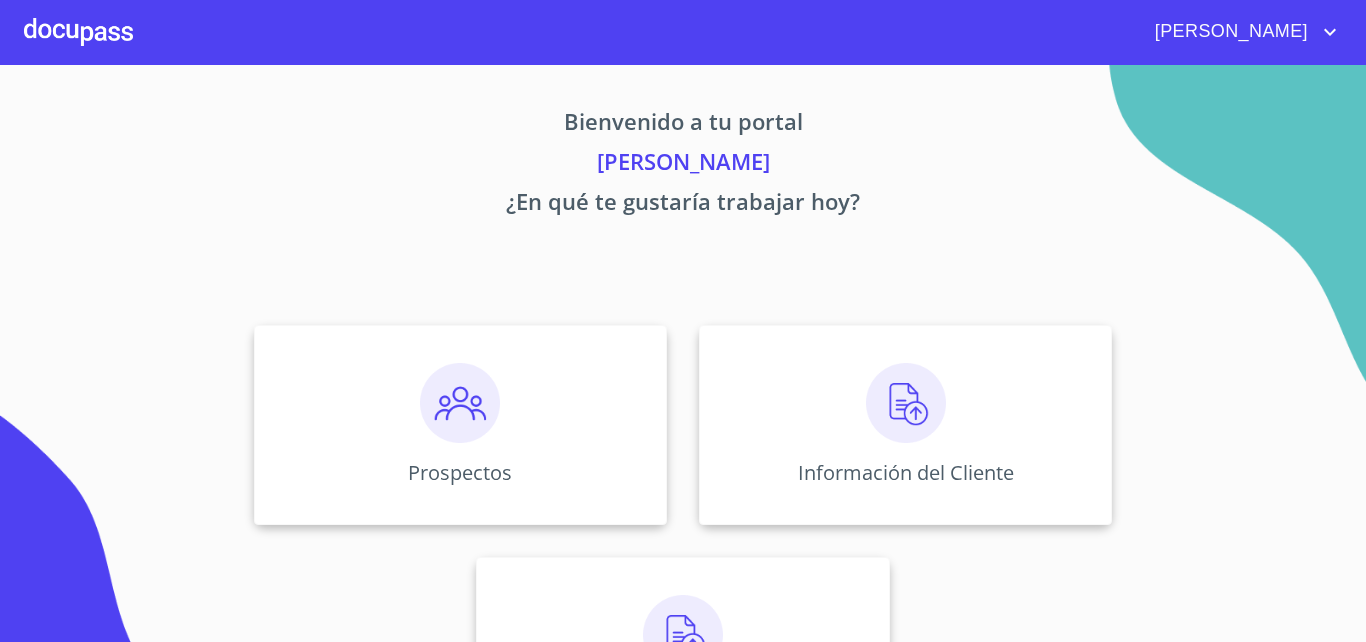 scroll, scrollTop: 0, scrollLeft: 0, axis: both 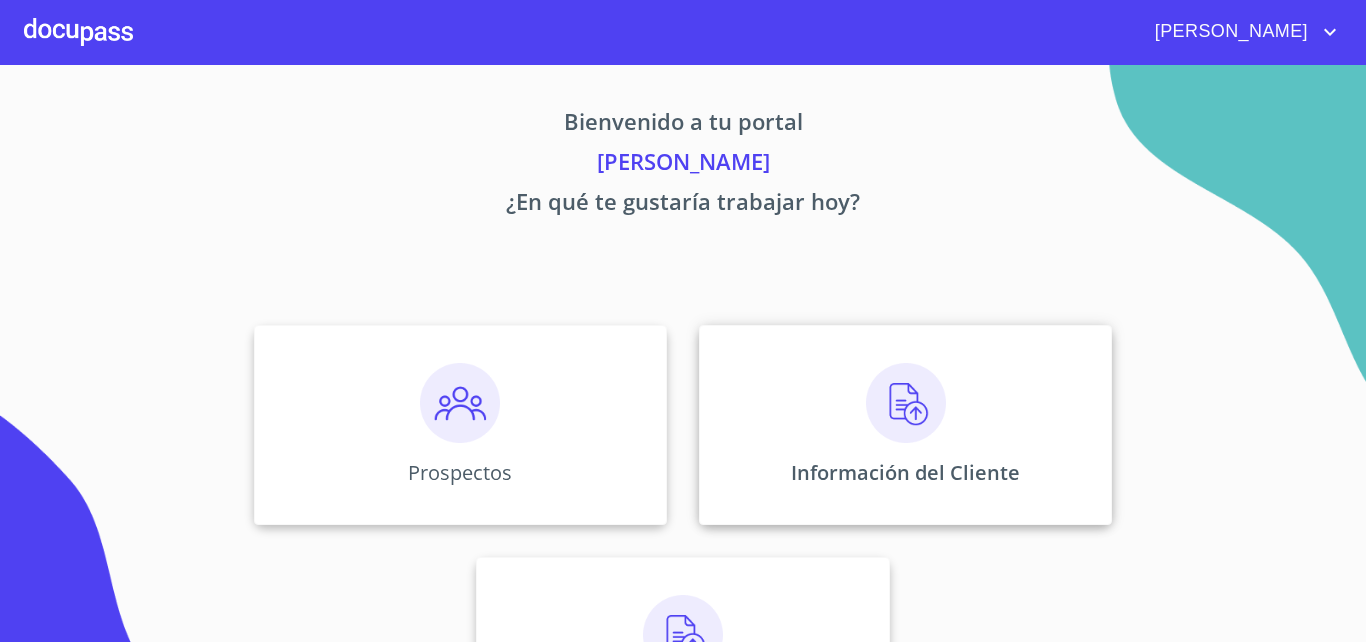 click on "Información del Cliente" at bounding box center (905, 425) 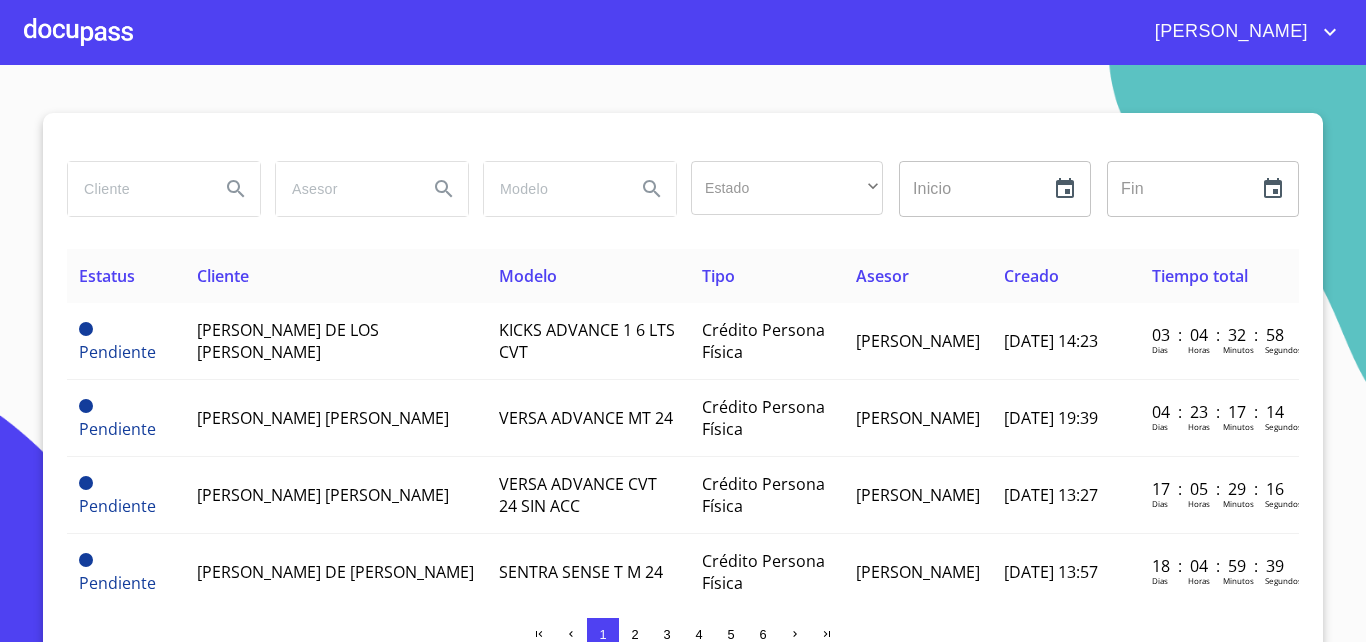 click at bounding box center [78, 32] 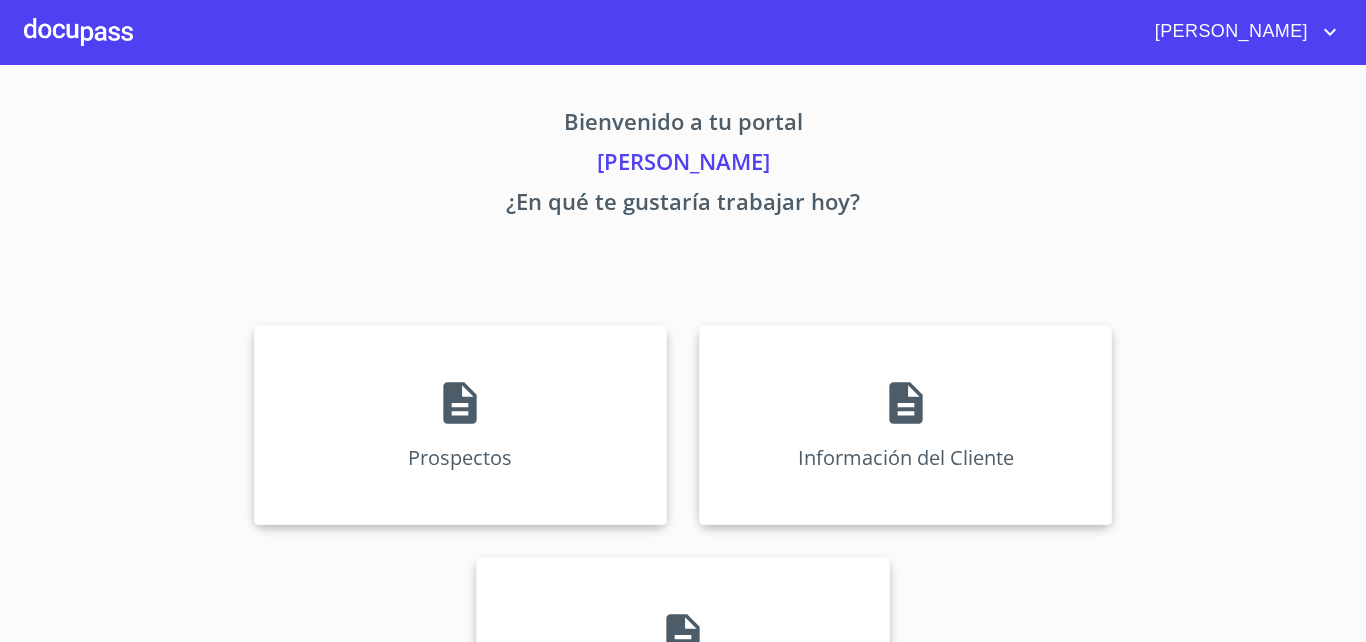 click on "Prospectos Información del Cliente Asignación de Ventas" at bounding box center (683, 541) 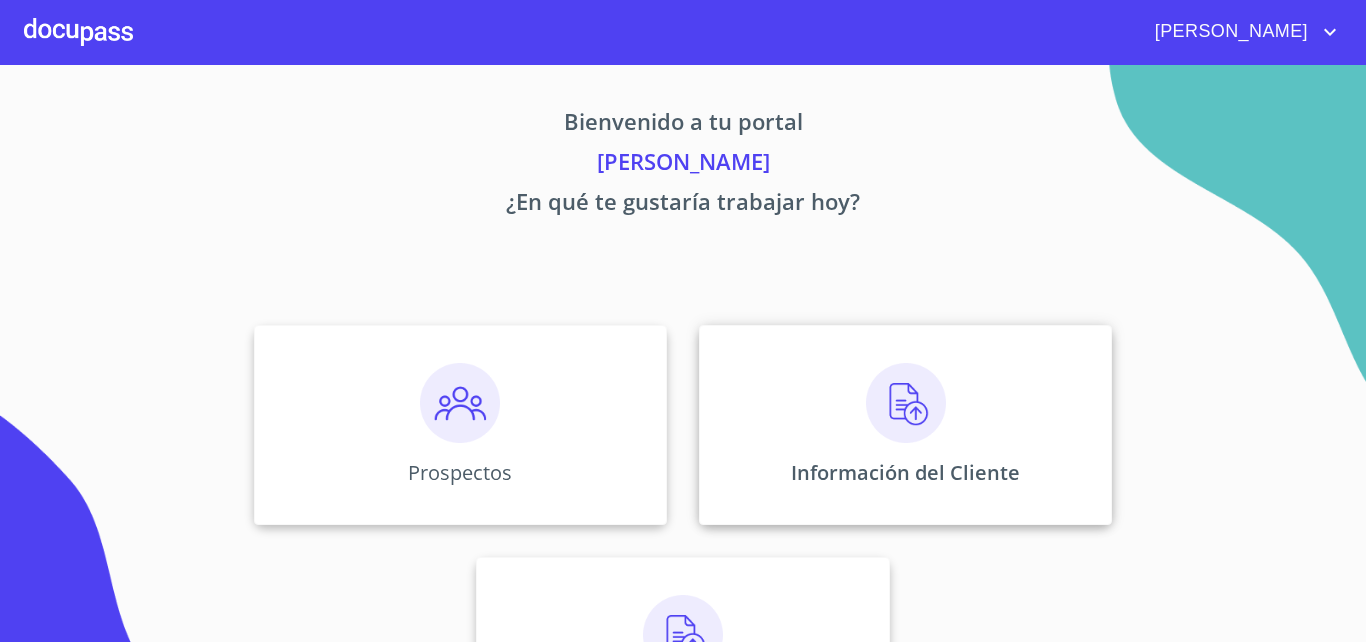 click on "Información del Cliente" at bounding box center (905, 425) 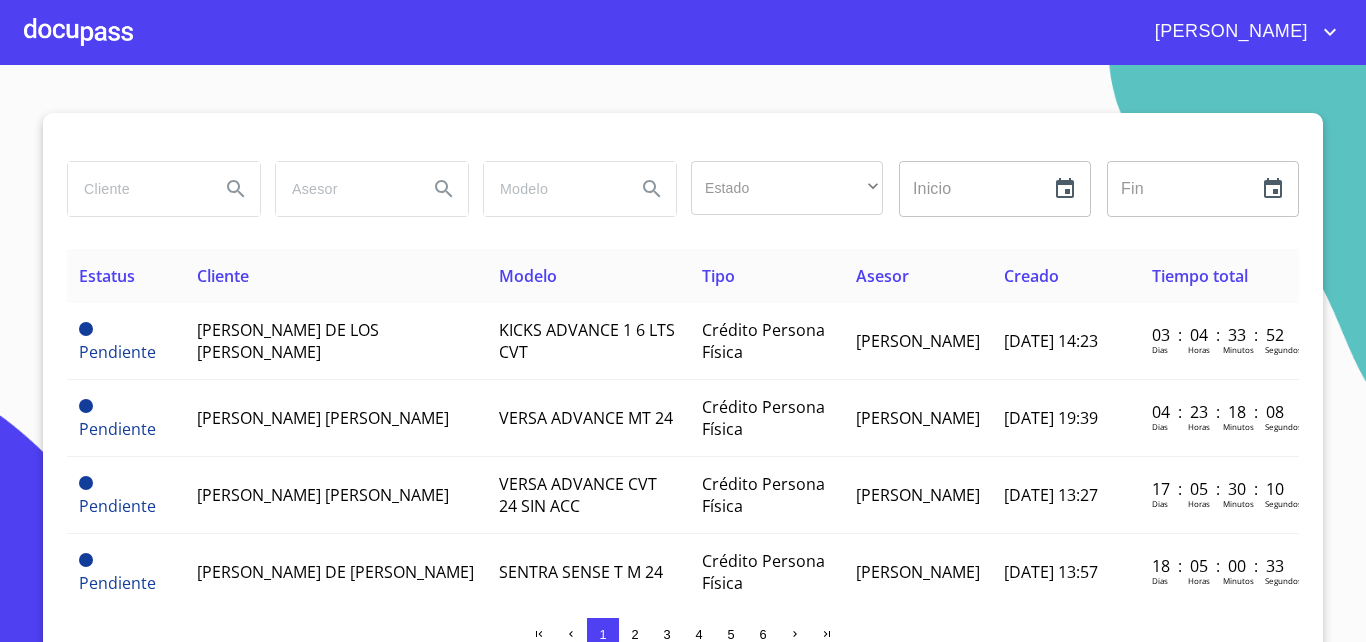 click at bounding box center [136, 189] 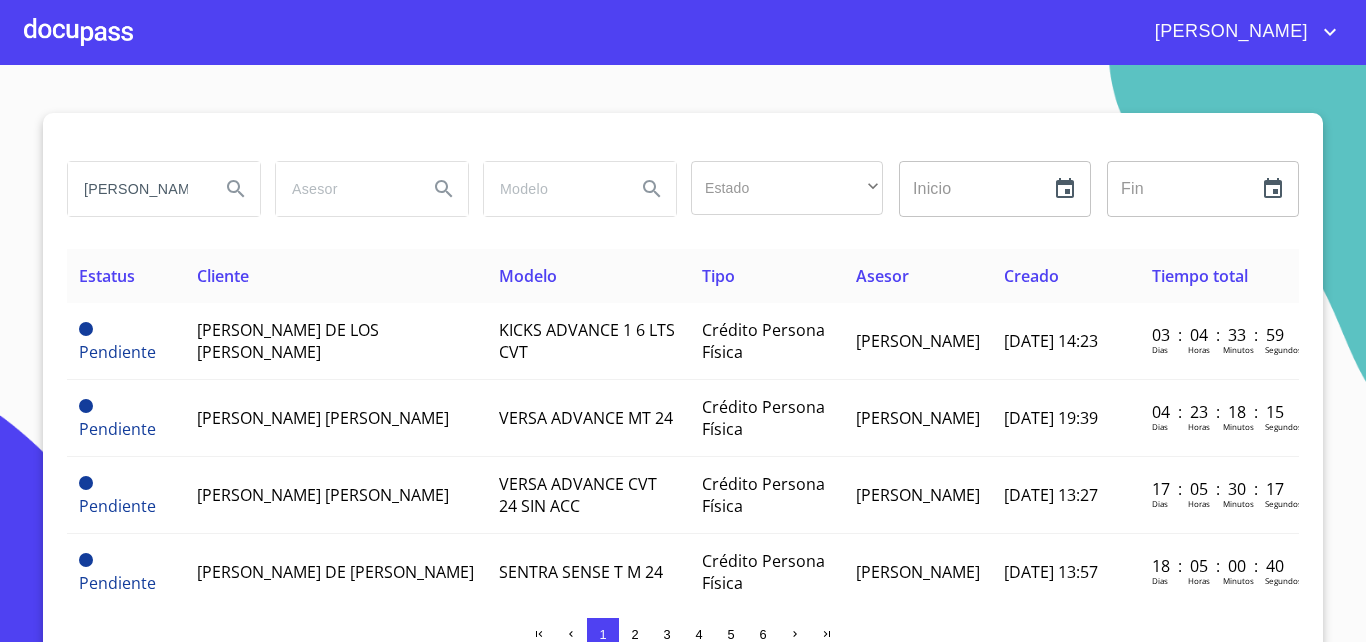 type on "[PERSON_NAME]" 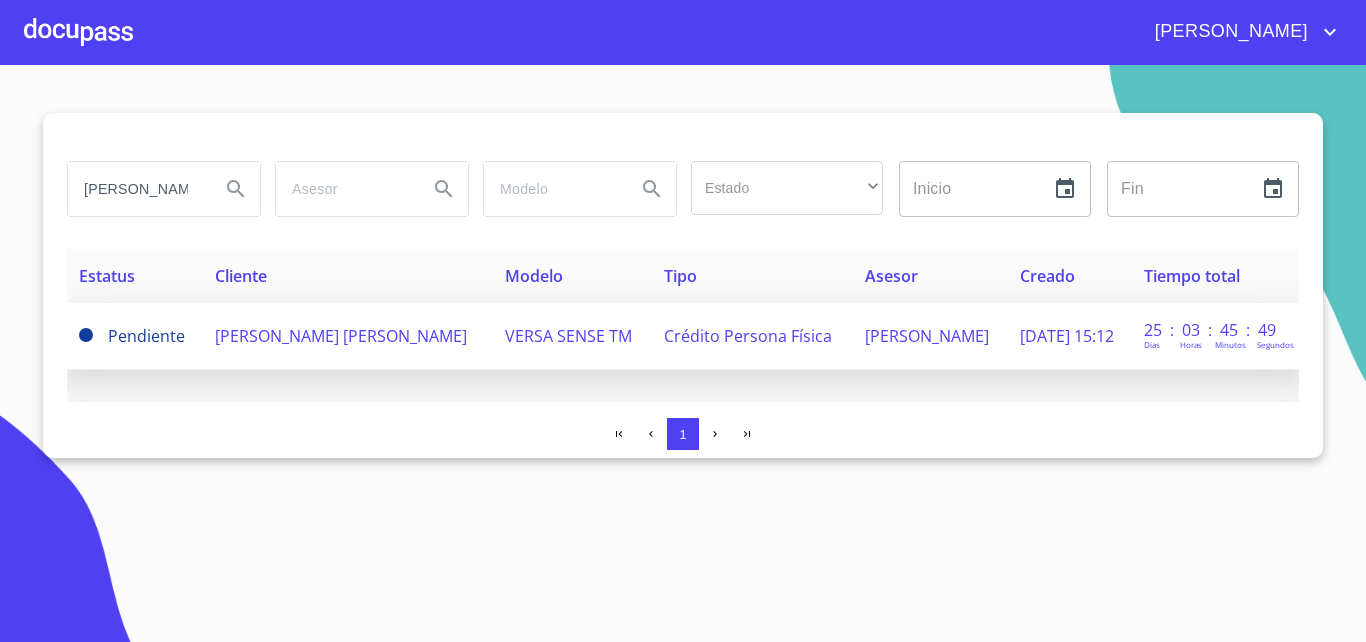 click on "[PERSON_NAME]  [PERSON_NAME]" at bounding box center (348, 336) 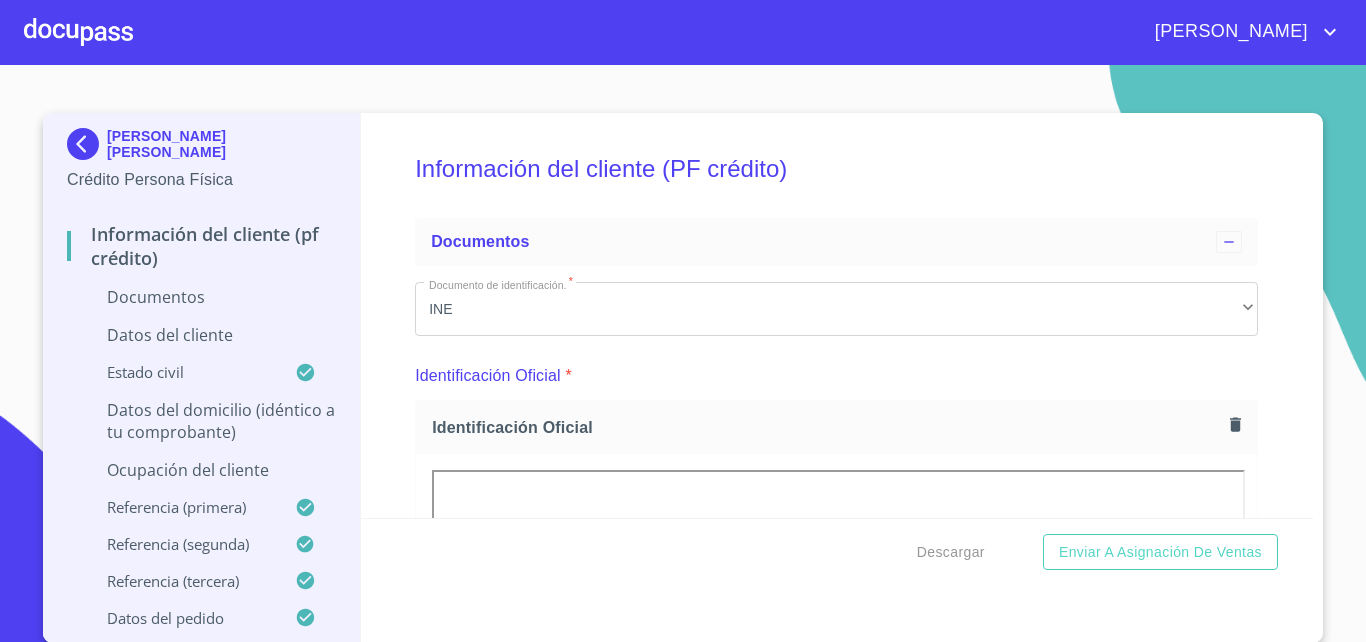 click on "Identificación Oficial *" at bounding box center (836, 376) 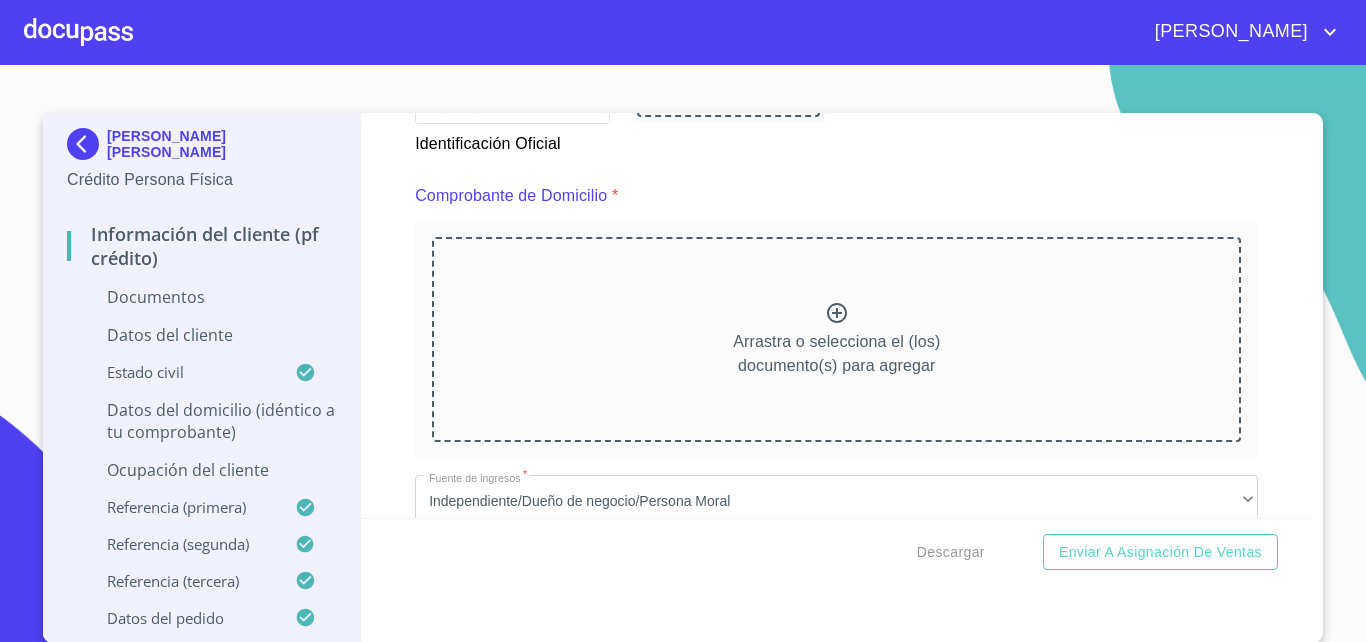 scroll, scrollTop: 1056, scrollLeft: 0, axis: vertical 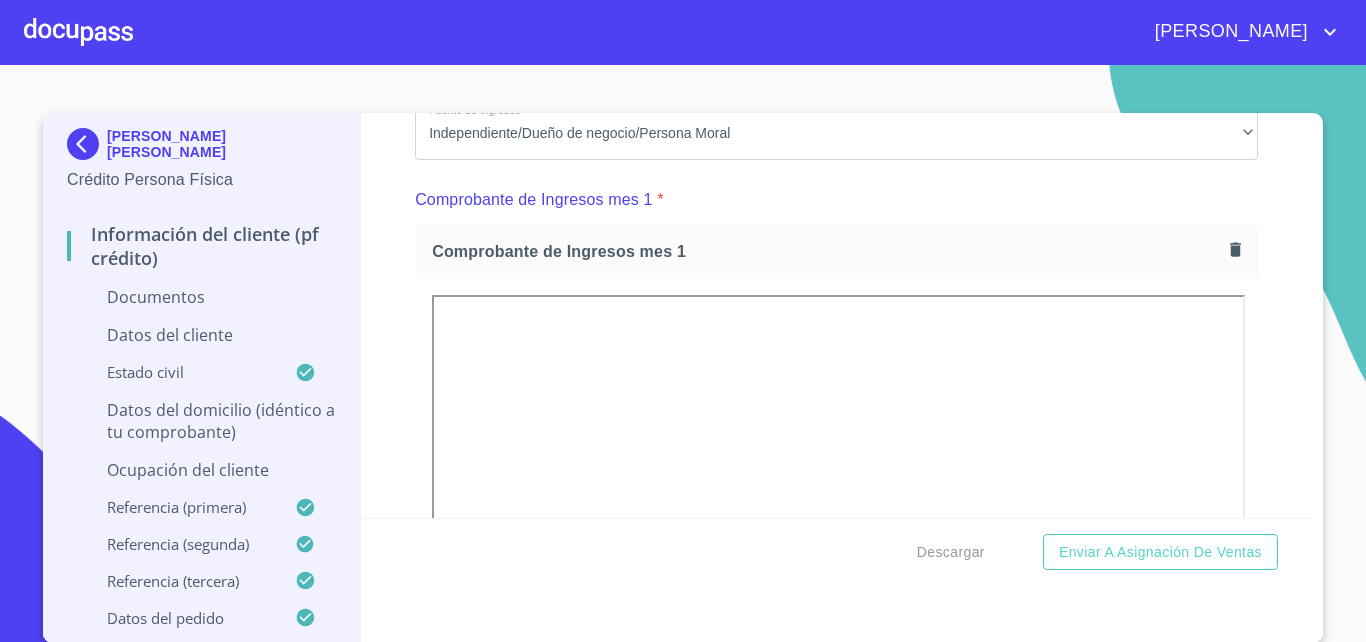 click on "Comprobante de Ingresos mes 1 *" at bounding box center [836, 200] 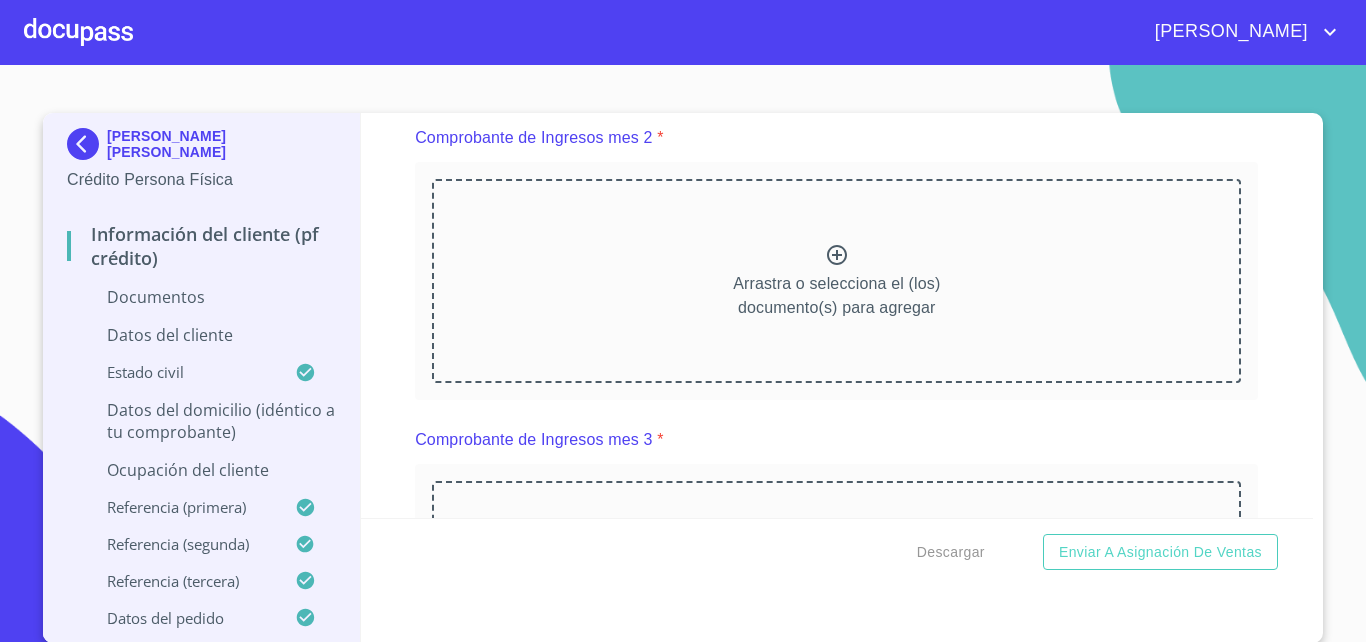 scroll, scrollTop: 2824, scrollLeft: 0, axis: vertical 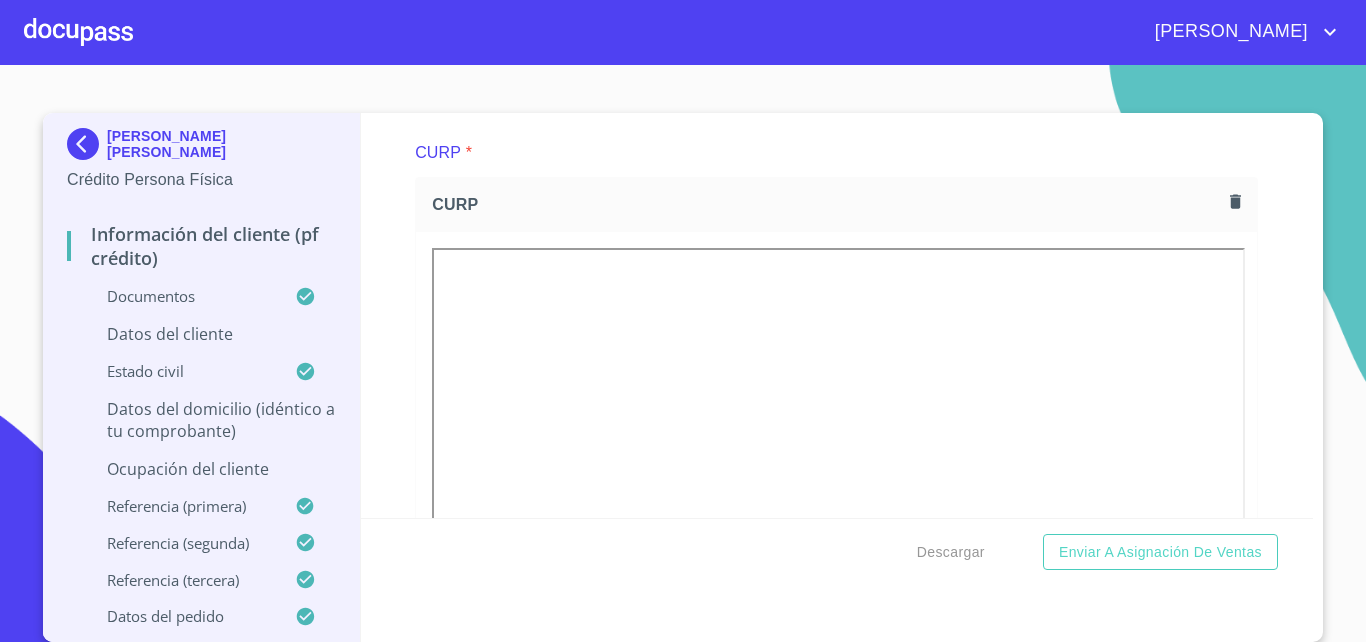 click on "Información del cliente (PF crédito)   Documentos Documento de identificación.   * INE ​ Identificación Oficial * Identificación Oficial Identificación Oficial Comprobante de Domicilio * Comprobante de Domicilio Comprobante de Domicilio Fuente de ingresos   * Independiente/Dueño de negocio/Persona Moral ​ Comprobante de Ingresos mes 1 * Comprobante de Ingresos mes 1 Comprobante de Ingresos mes 1 Comprobante de Ingresos mes 2 * Comprobante de Ingresos mes 2 Comprobante de Ingresos mes 2 Comprobante de Ingresos mes 3 * Comprobante de Ingresos mes 3 Comprobante de Ingresos mes 3 CURP * CURP [PERSON_NAME] de situación fiscal Arrastra o selecciona el (los) documento(s) para agregar Datos del cliente Apellido [PERSON_NAME]   * [PERSON_NAME] ​ Apellido Materno   * [PERSON_NAME] ​ Primer nombre   * [PERSON_NAME] ​ [PERSON_NAME] Nombre [PERSON_NAME] ​ Fecha de nacimiento * ​ RFC   * ​ CURP   * ​ ID de Identificación ​ Nacionalidad   * ​ ​ País de nacimiento   * ​ Sexo   * ​ ​ MXN Celular" at bounding box center [837, 315] 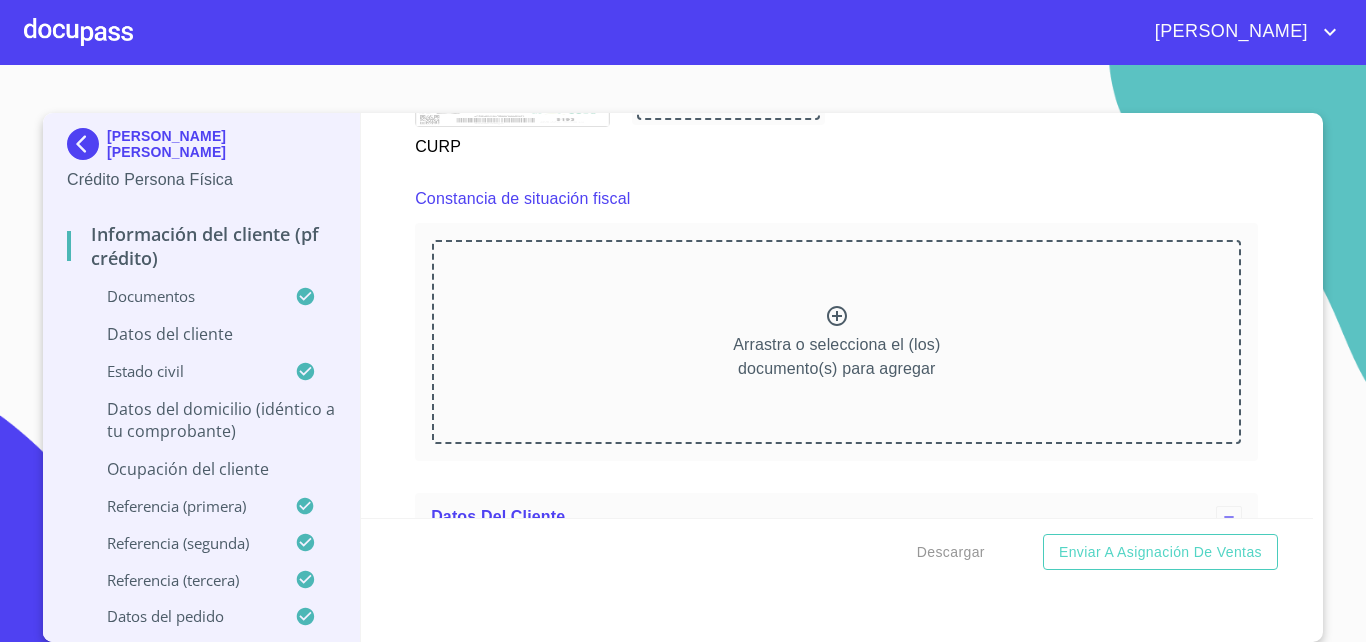 scroll, scrollTop: 5324, scrollLeft: 0, axis: vertical 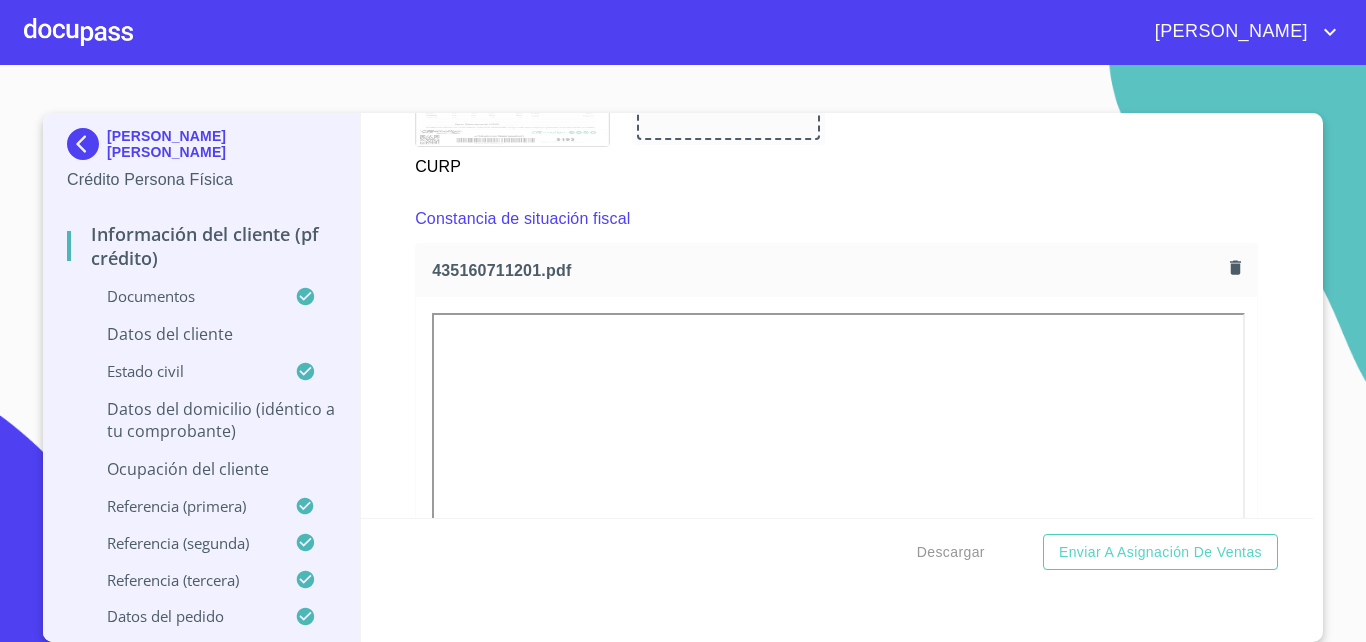 click on "Información del cliente (PF crédito)   Documentos Documento de identificación.   * INE ​ Identificación Oficial * Identificación Oficial Identificación Oficial Comprobante de Domicilio * Comprobante de Domicilio Comprobante de Domicilio Fuente de ingresos   * Independiente/Dueño de negocio/Persona Moral ​ Comprobante de Ingresos mes 1 * Comprobante de Ingresos mes 1 Comprobante de Ingresos mes 1 Comprobante de Ingresos mes 2 * Comprobante de Ingresos mes 2 Comprobante de Ingresos mes 2 Comprobante de Ingresos mes 3 * Comprobante de Ingresos mes 3 Comprobante de Ingresos mes 3 CURP * CURP [PERSON_NAME] de situación fiscal 435160711201.pdf 435160711201.pdf Datos del cliente Apellido [PERSON_NAME]   * [PERSON_NAME] ​ Apellido Materno   * [PERSON_NAME] ​ Primer nombre   * [PERSON_NAME] ​ [PERSON_NAME] Nombre [PERSON_NAME] ​ Fecha de nacimiento * ​ RFC   * ​ CURP   * ​ ID de Identificación ​ Nacionalidad   * ​ ​ País de nacimiento   * ​ Sexo   * ​ ​ MXN Celular   * [PHONE_NUMBER] ​" at bounding box center [837, 315] 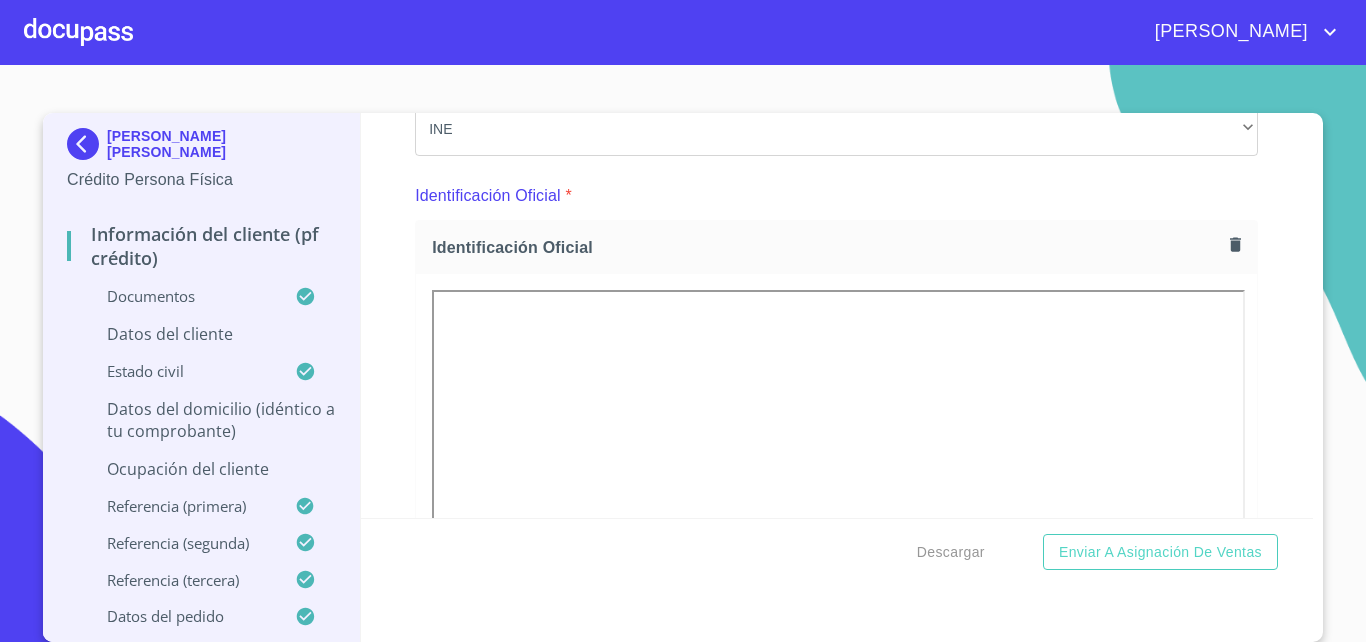 scroll, scrollTop: 132, scrollLeft: 0, axis: vertical 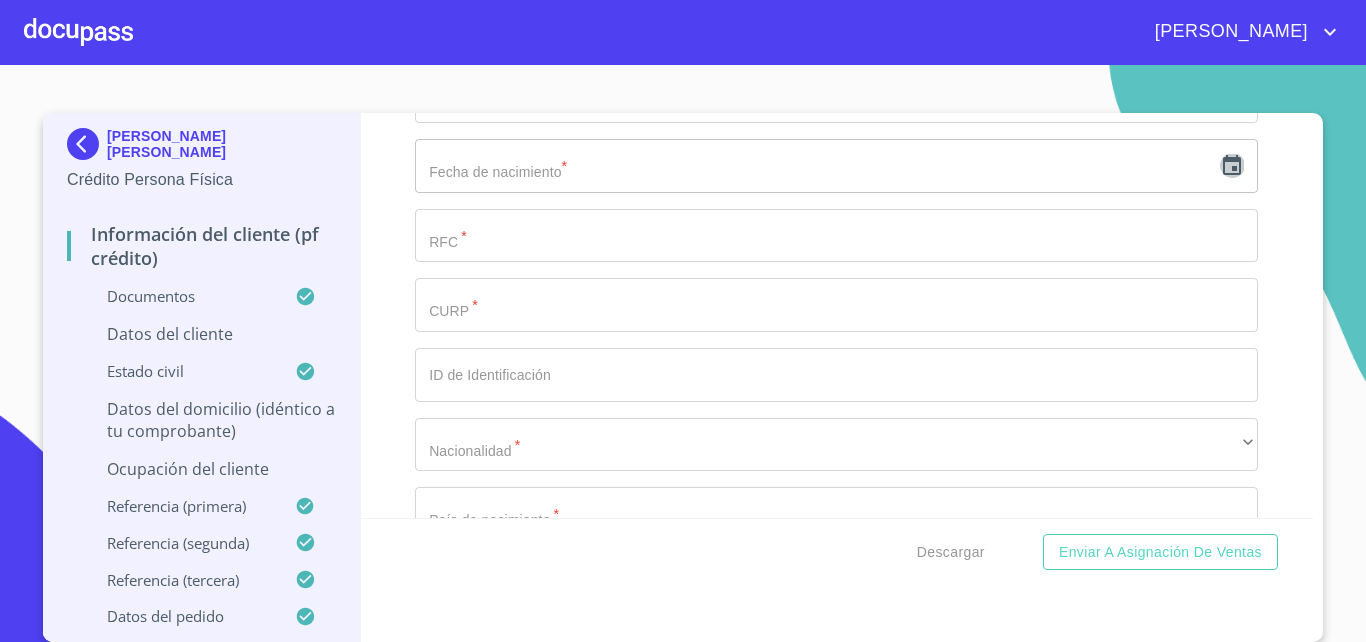 click 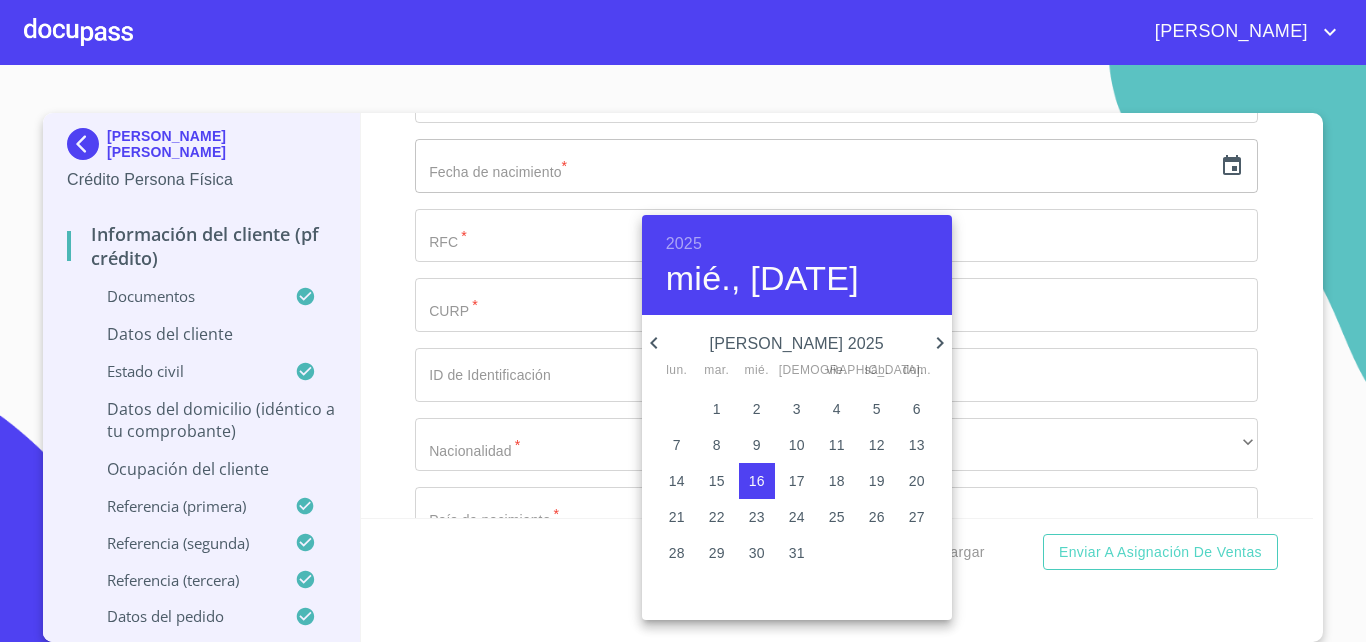 click on "2025" at bounding box center (684, 244) 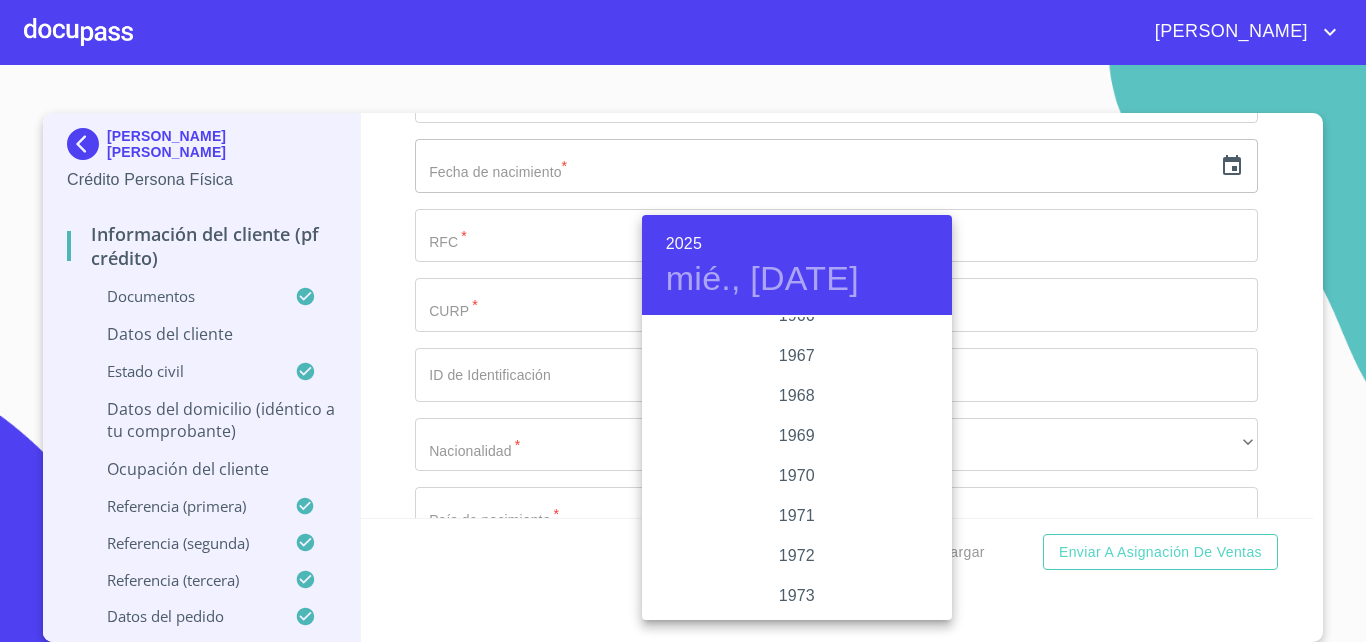 scroll, scrollTop: 1636, scrollLeft: 0, axis: vertical 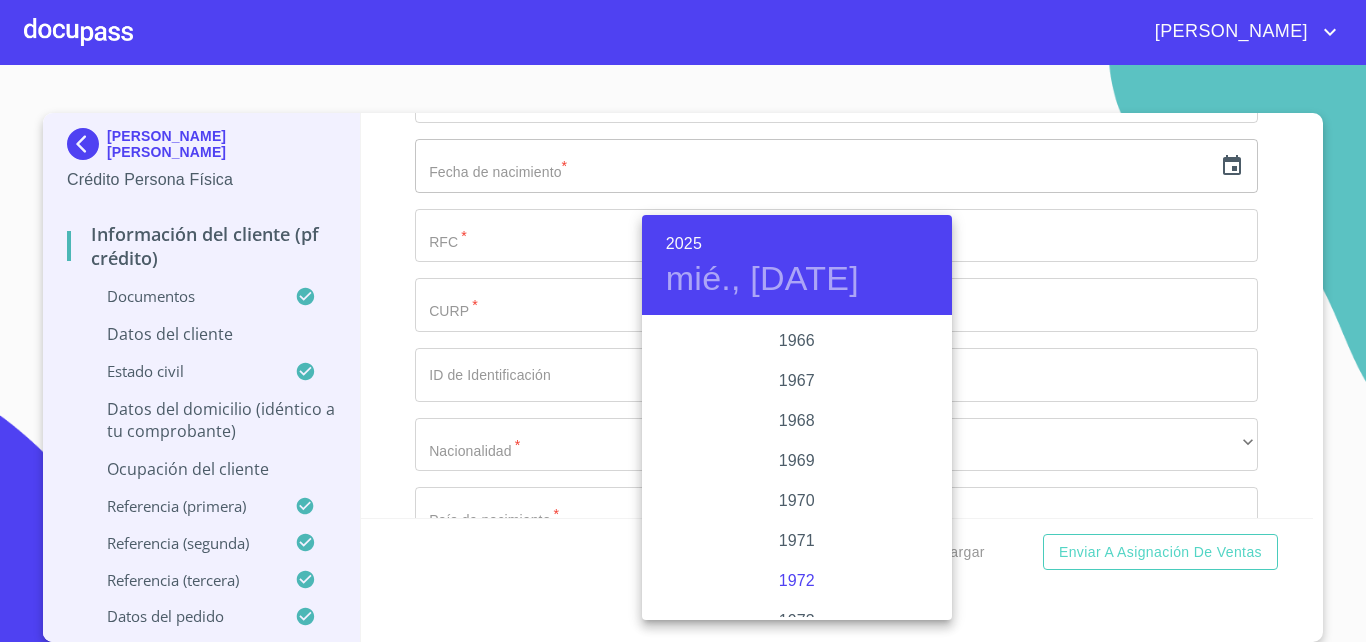 click on "1972" at bounding box center (797, 581) 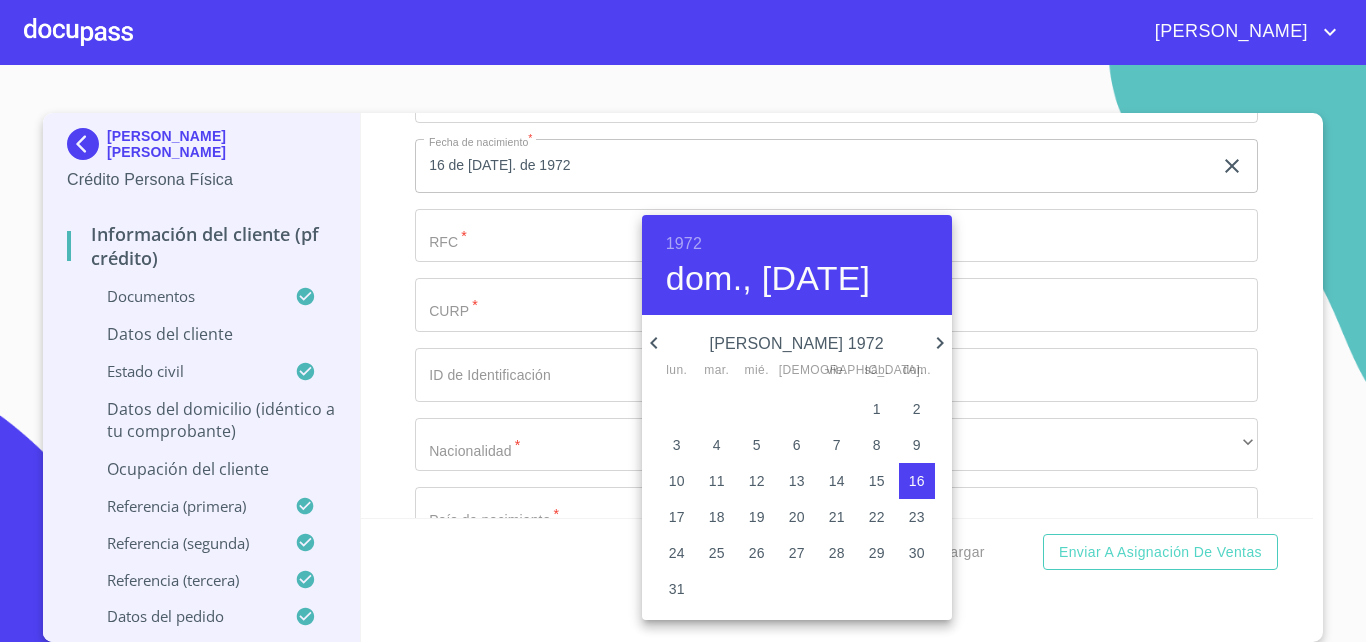type on "16 de [DATE]. de 1972" 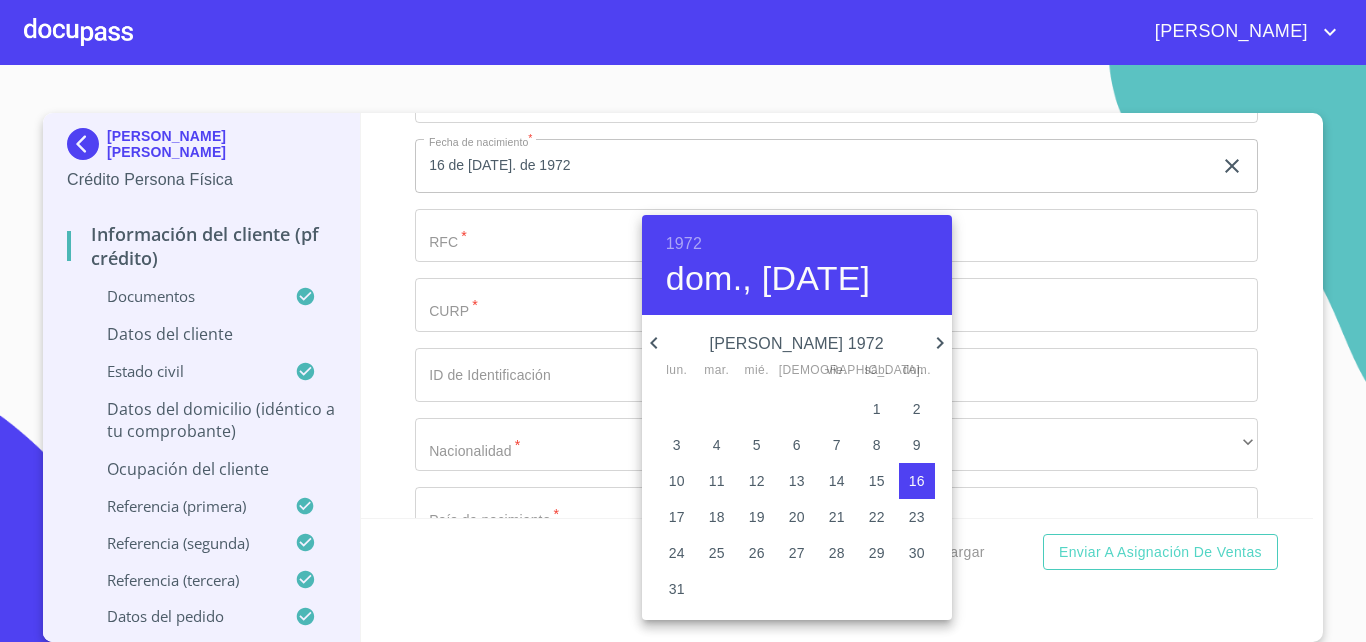 click at bounding box center (683, 321) 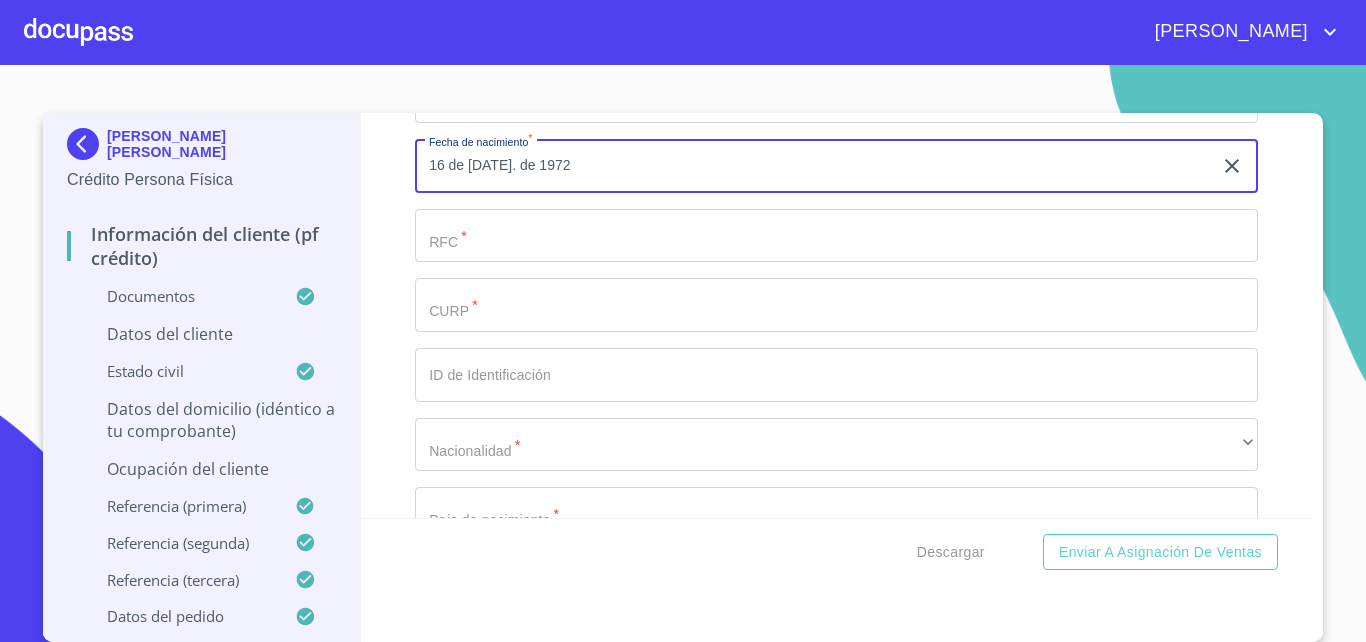click on "16 de [DATE]. de 1972" at bounding box center [817, 166] 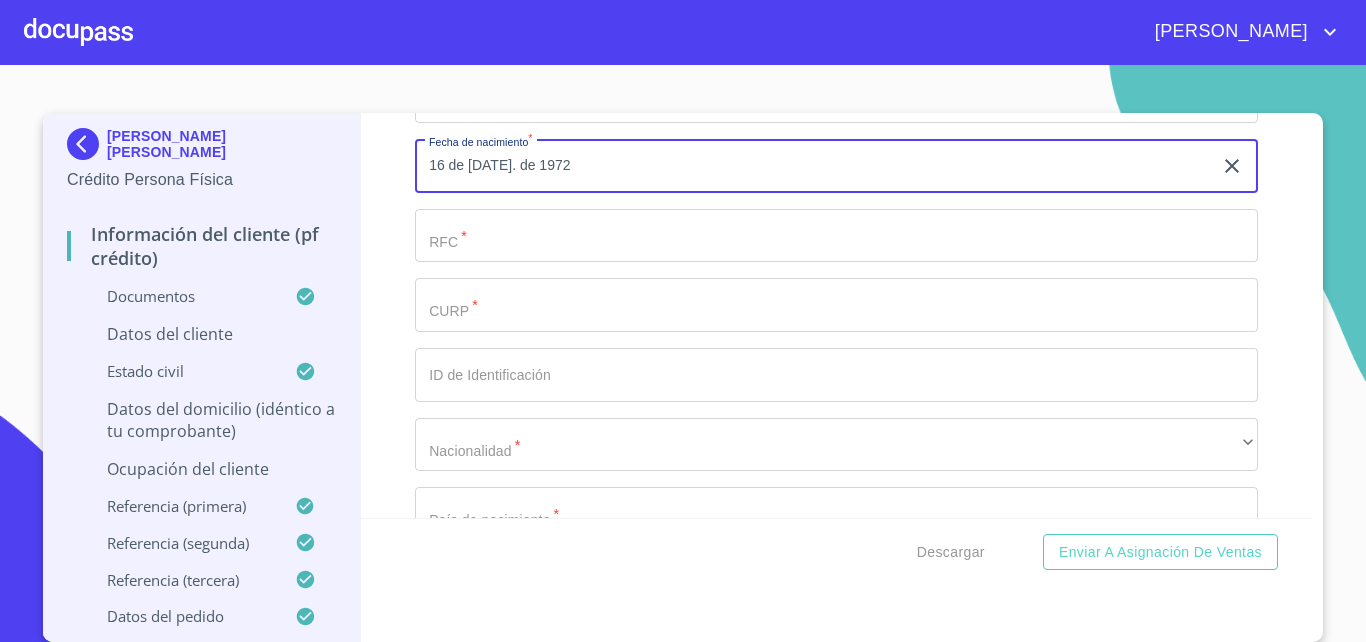 click on "16 de [DATE]. de 1972" at bounding box center (817, 166) 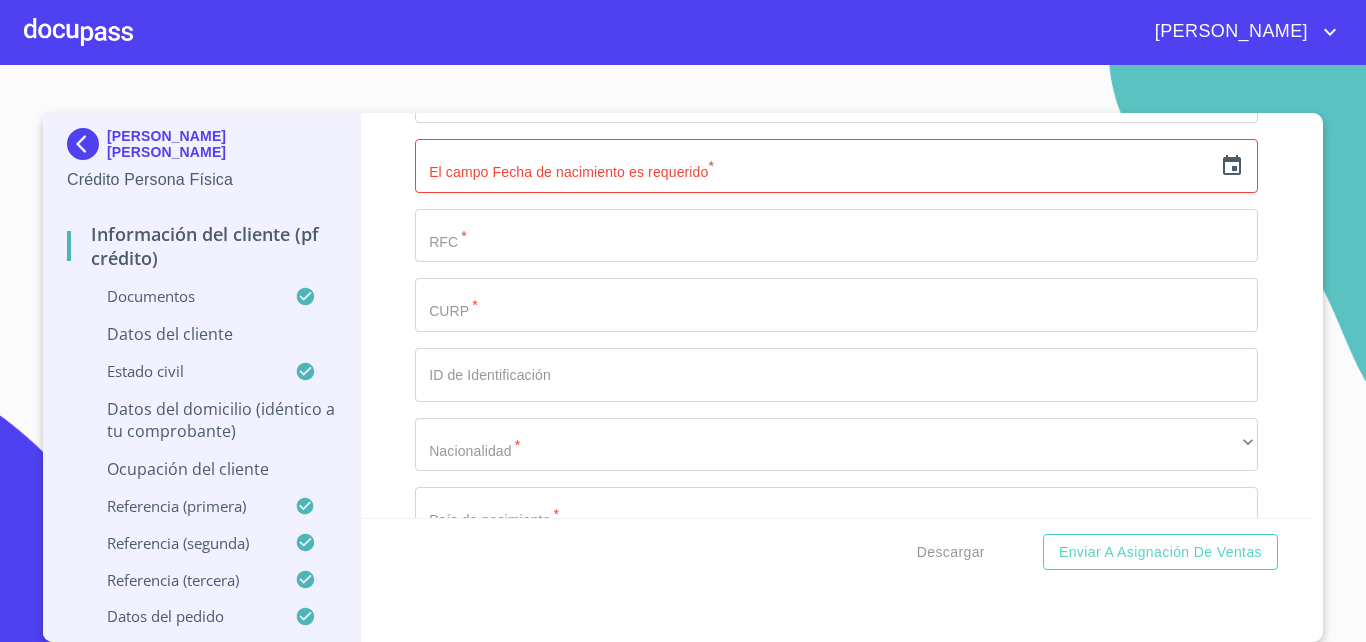 click 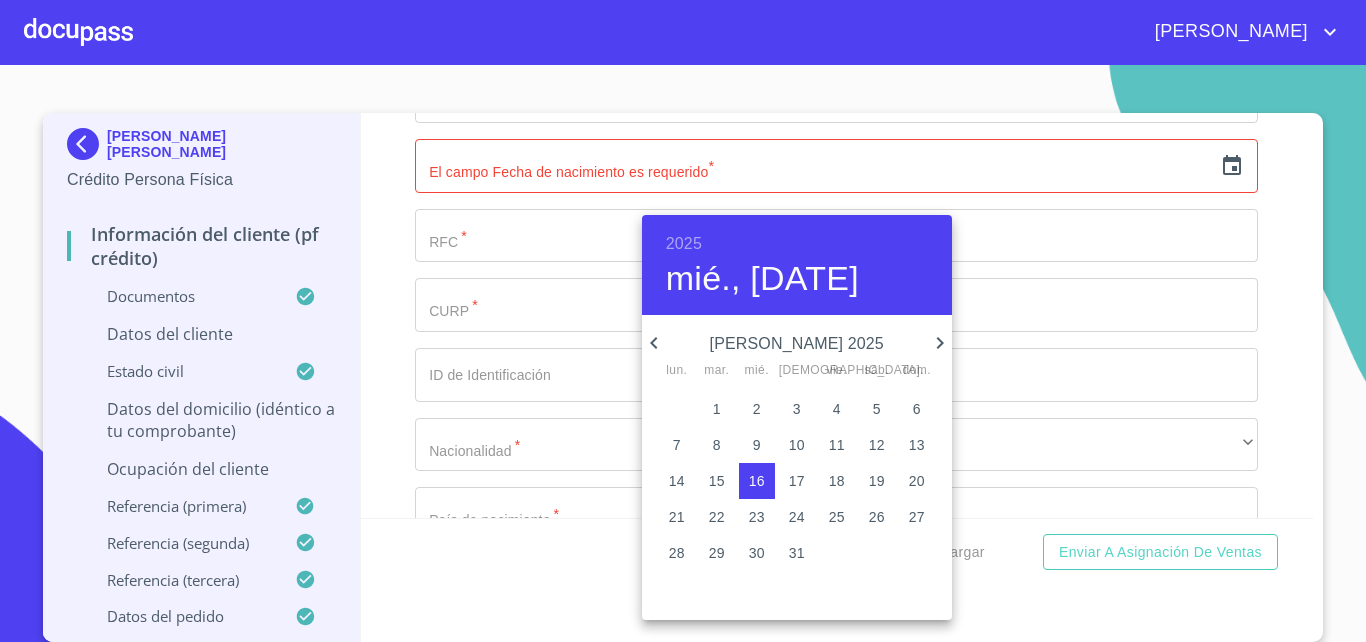 click 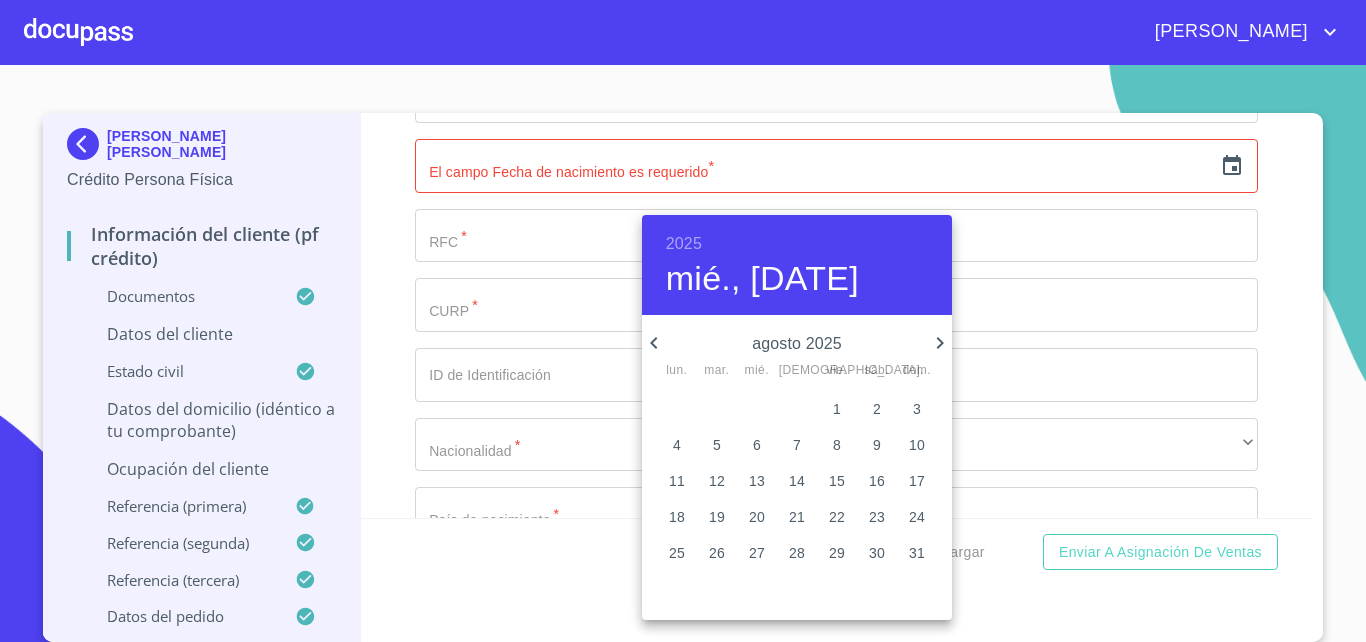 click 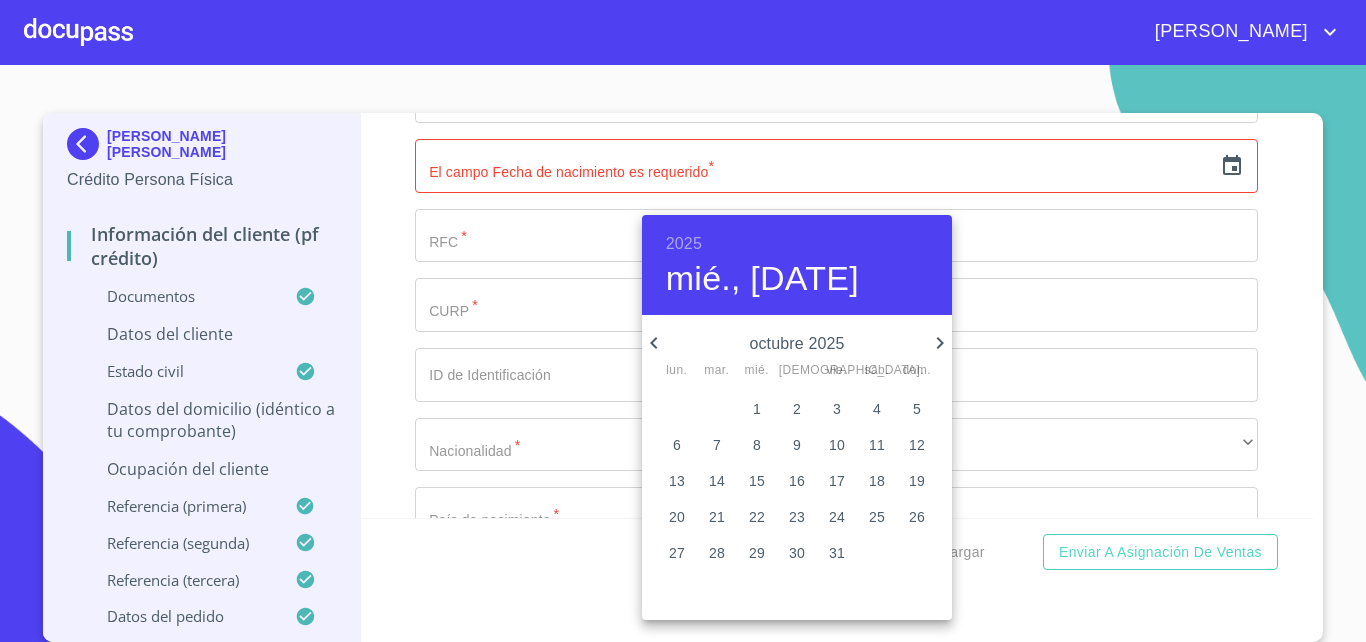 click 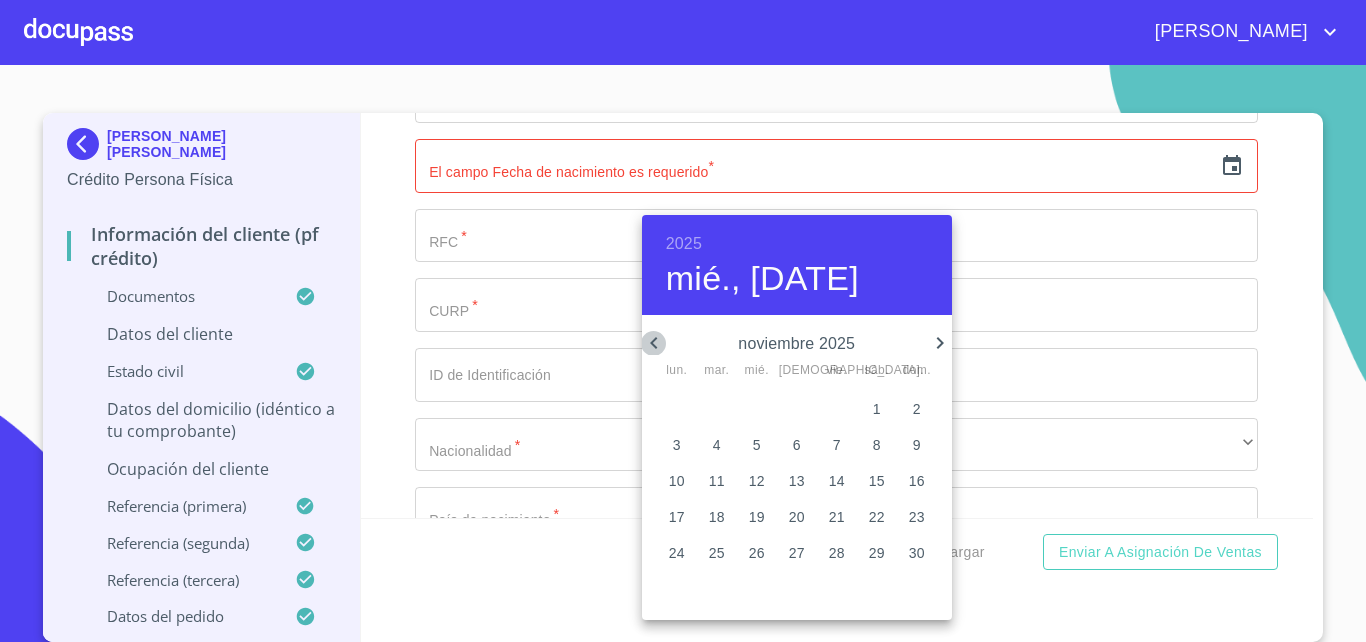 click 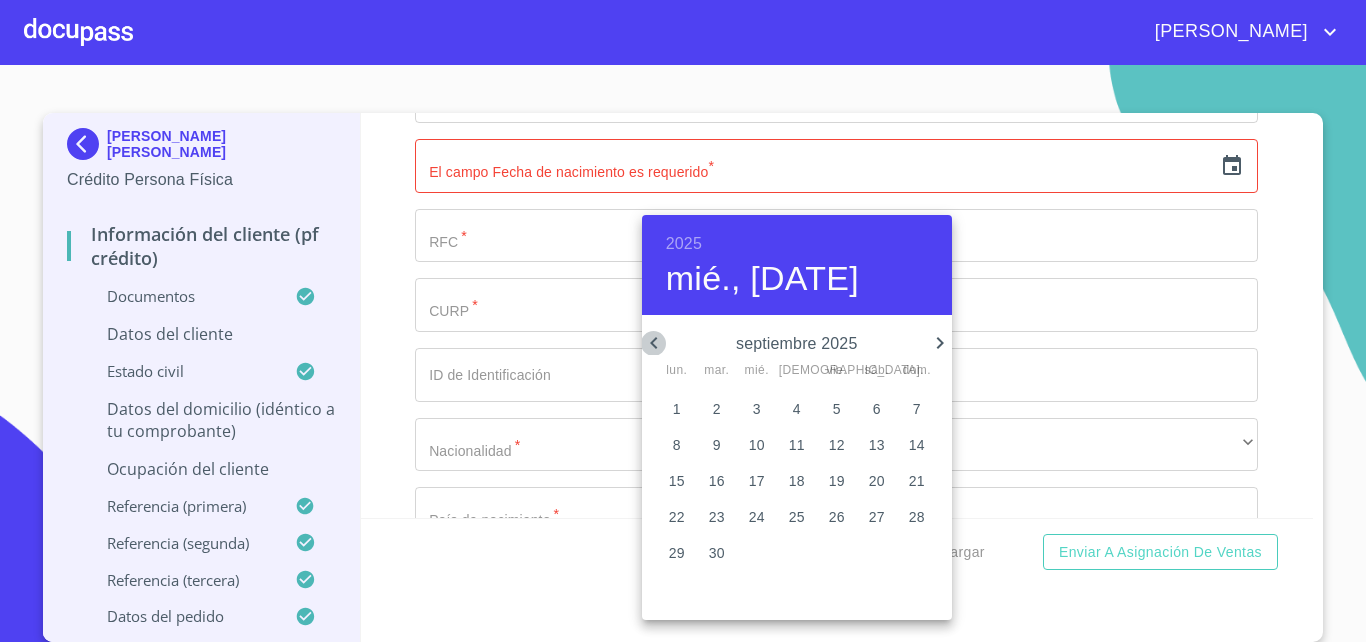 click 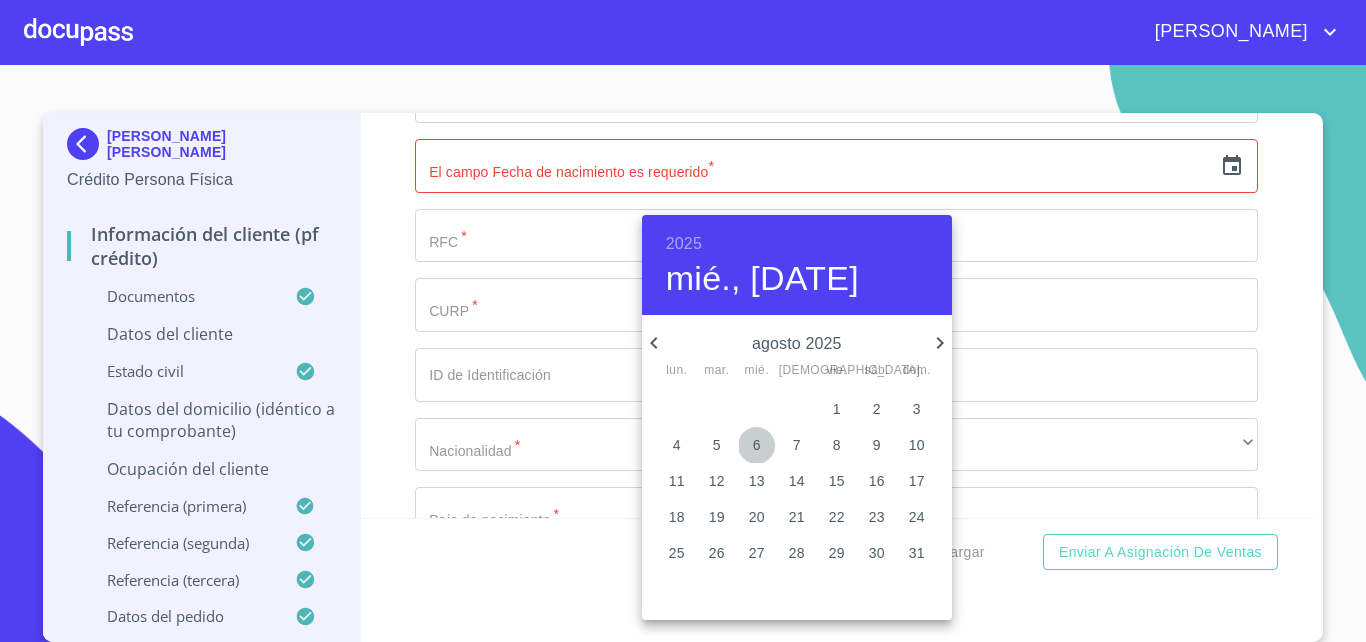 click on "6" at bounding box center [757, 445] 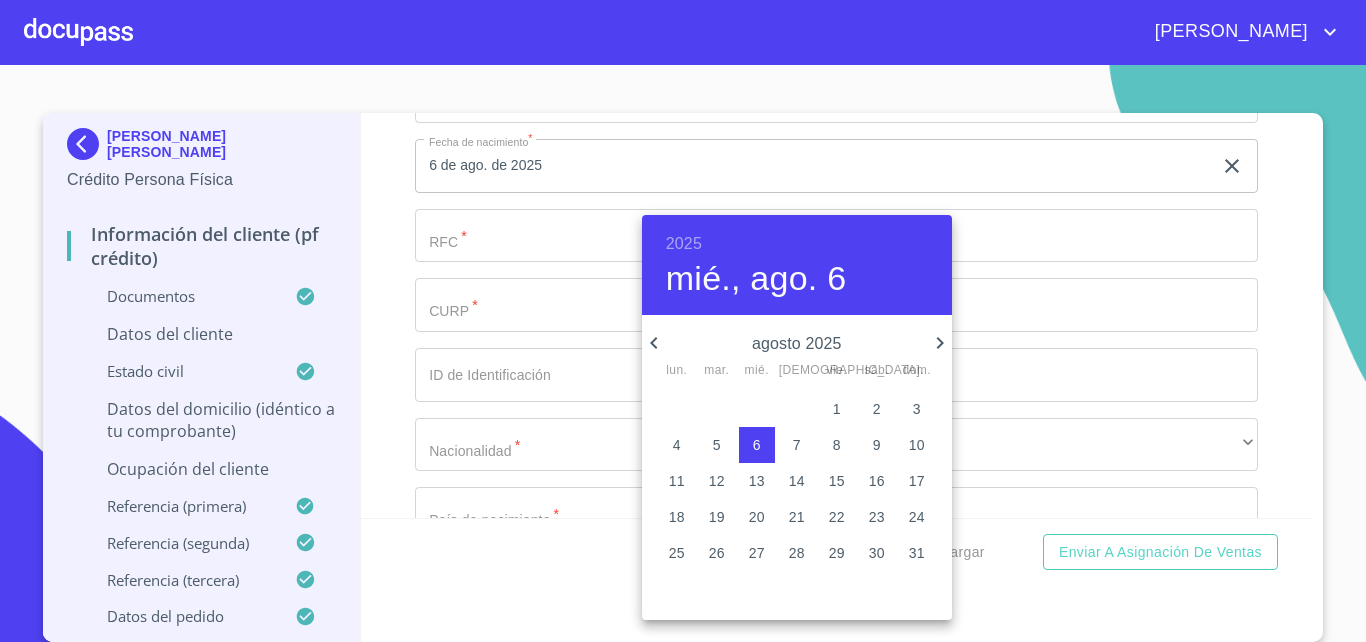 click on "2025" at bounding box center [684, 244] 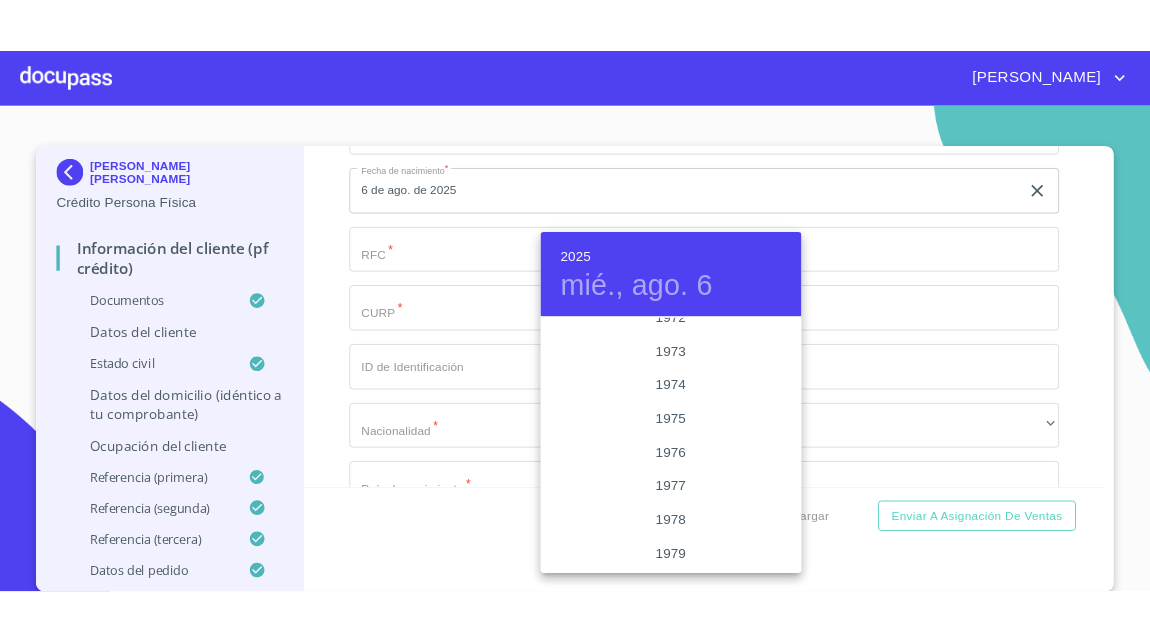 scroll, scrollTop: 1768, scrollLeft: 0, axis: vertical 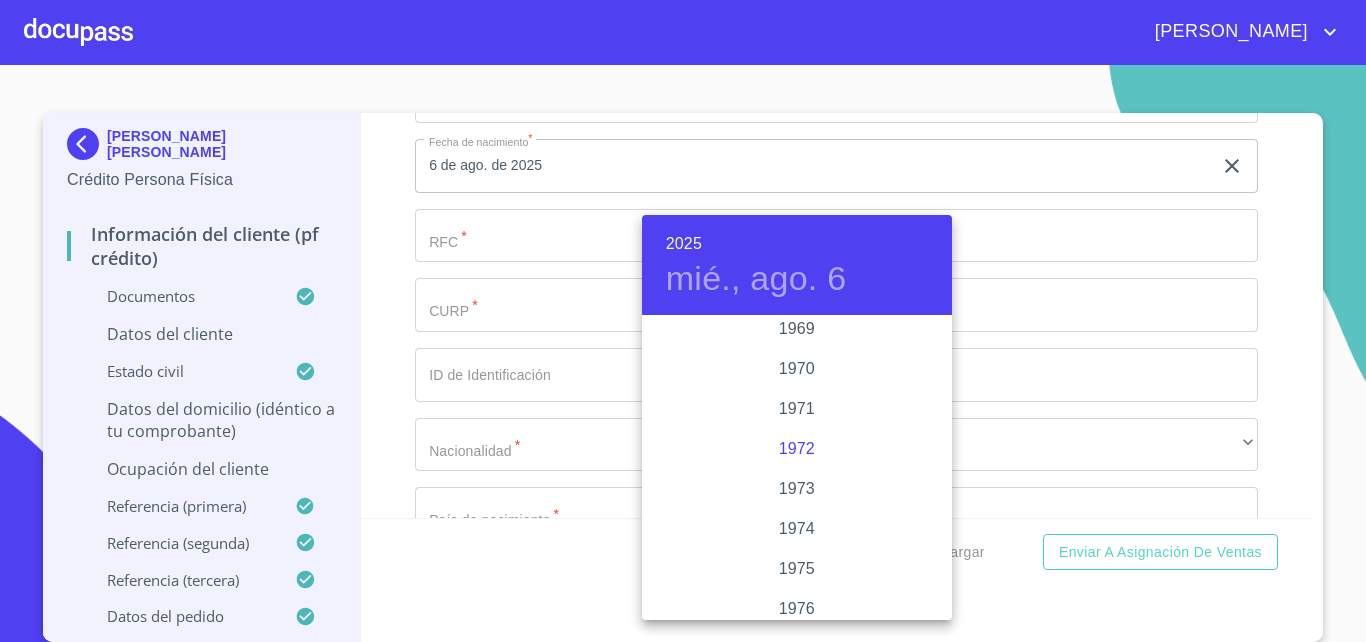 click on "1972" at bounding box center [797, 449] 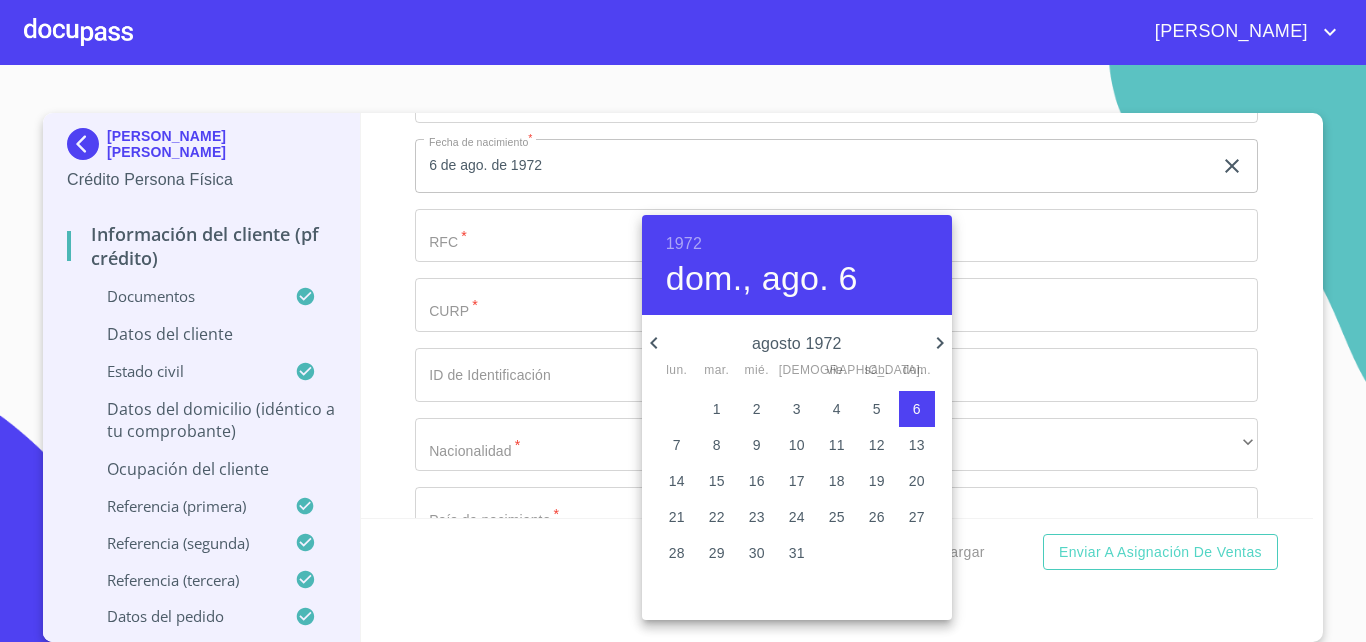 click at bounding box center [683, 321] 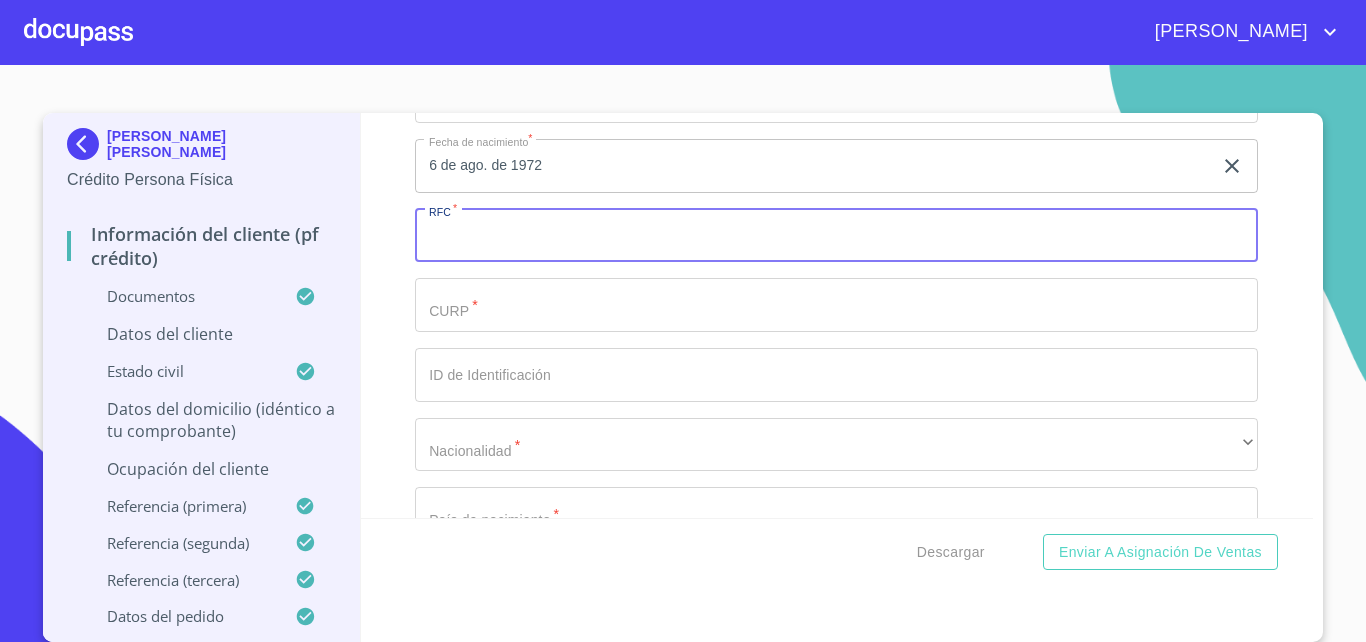 click on "Documento de identificación.   *" at bounding box center (836, 236) 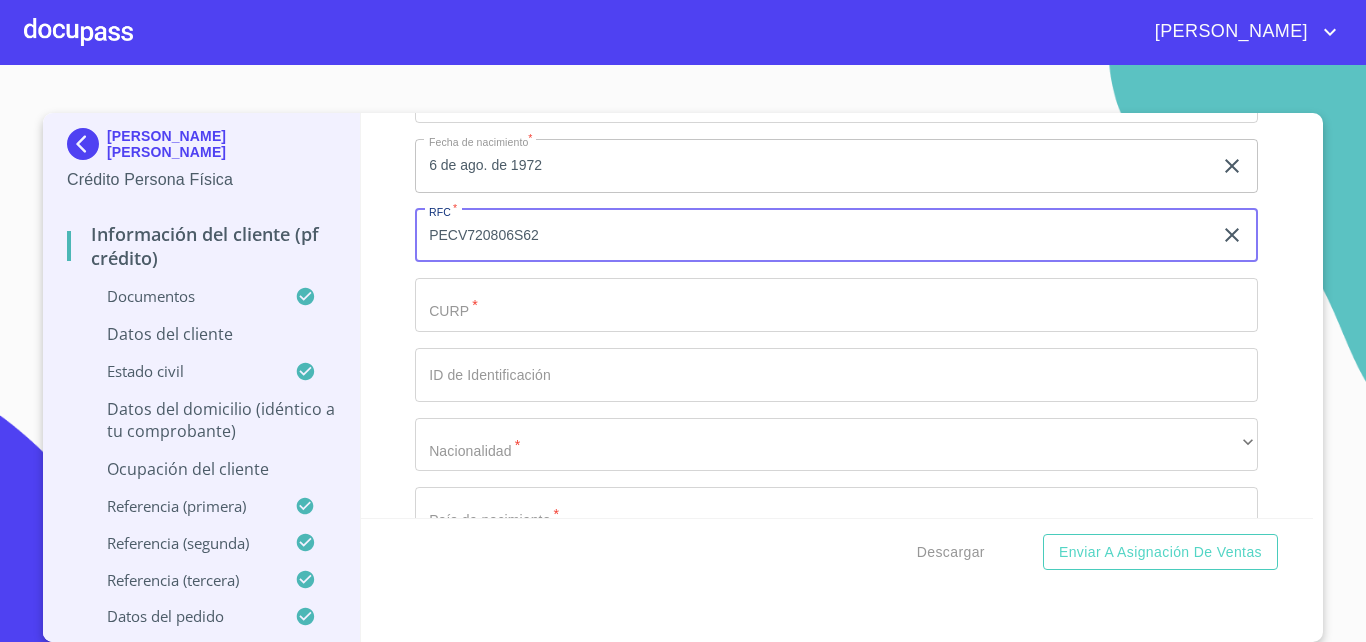 type on "PECV720806S62" 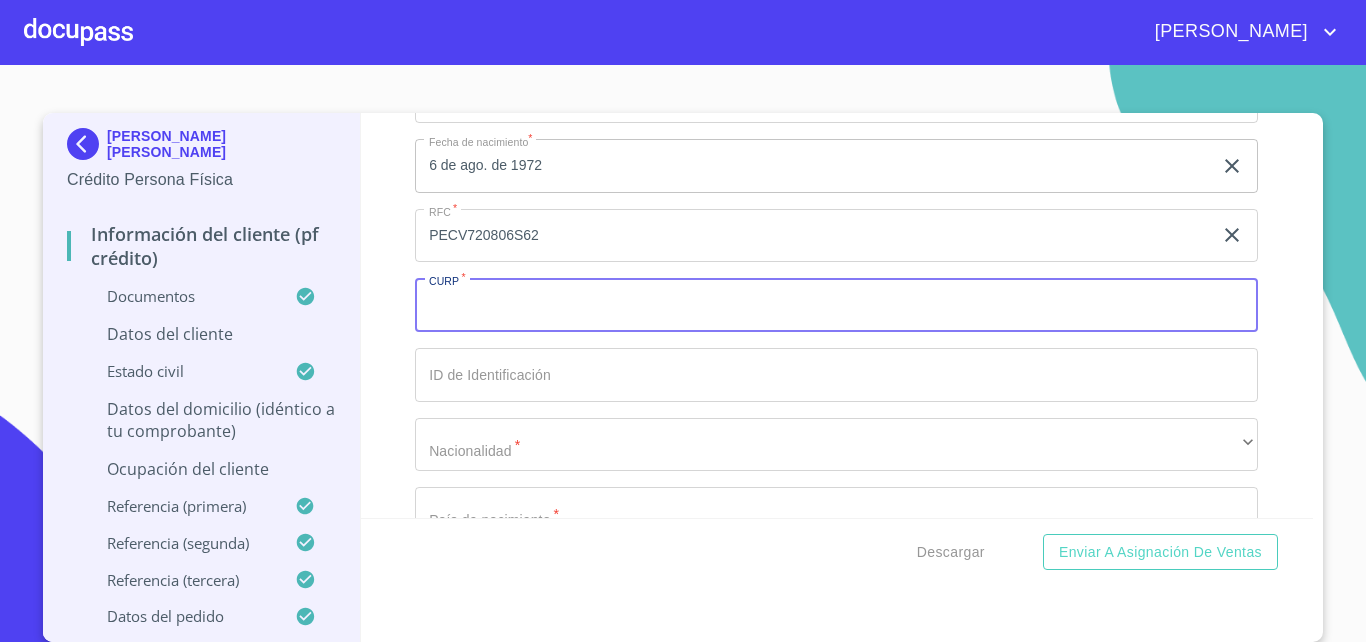 click on "Documento de identificación.   *" at bounding box center (836, 305) 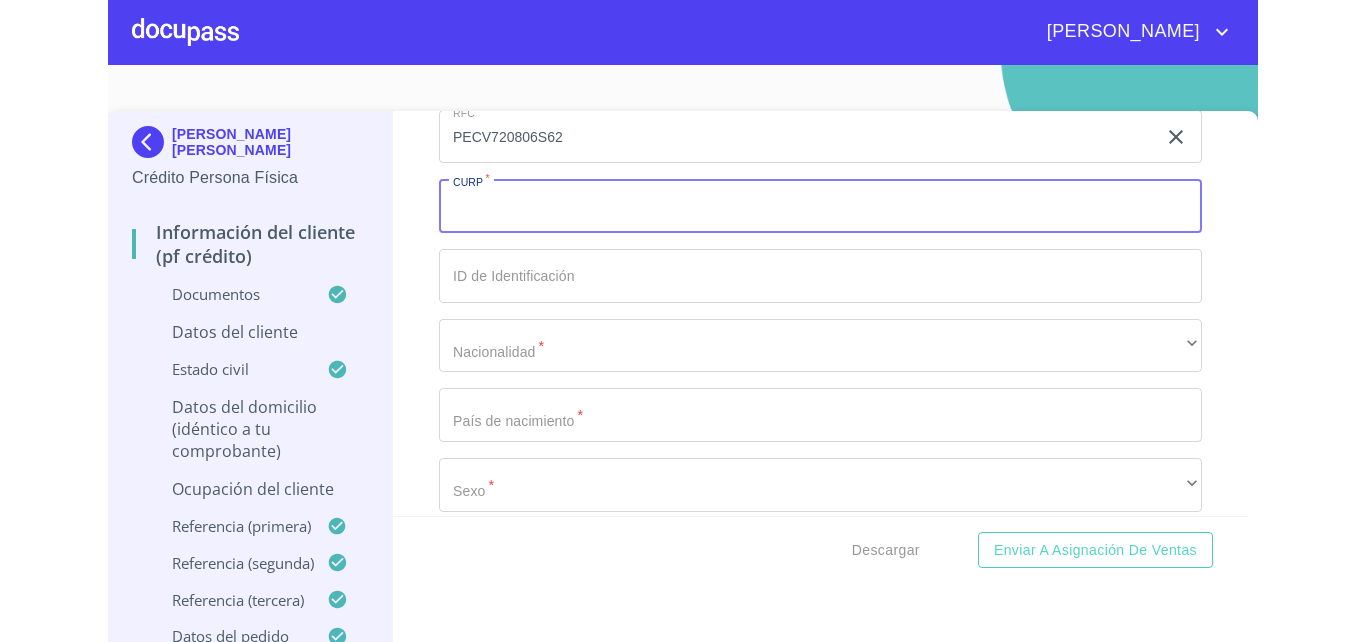 scroll, scrollTop: 6479, scrollLeft: 0, axis: vertical 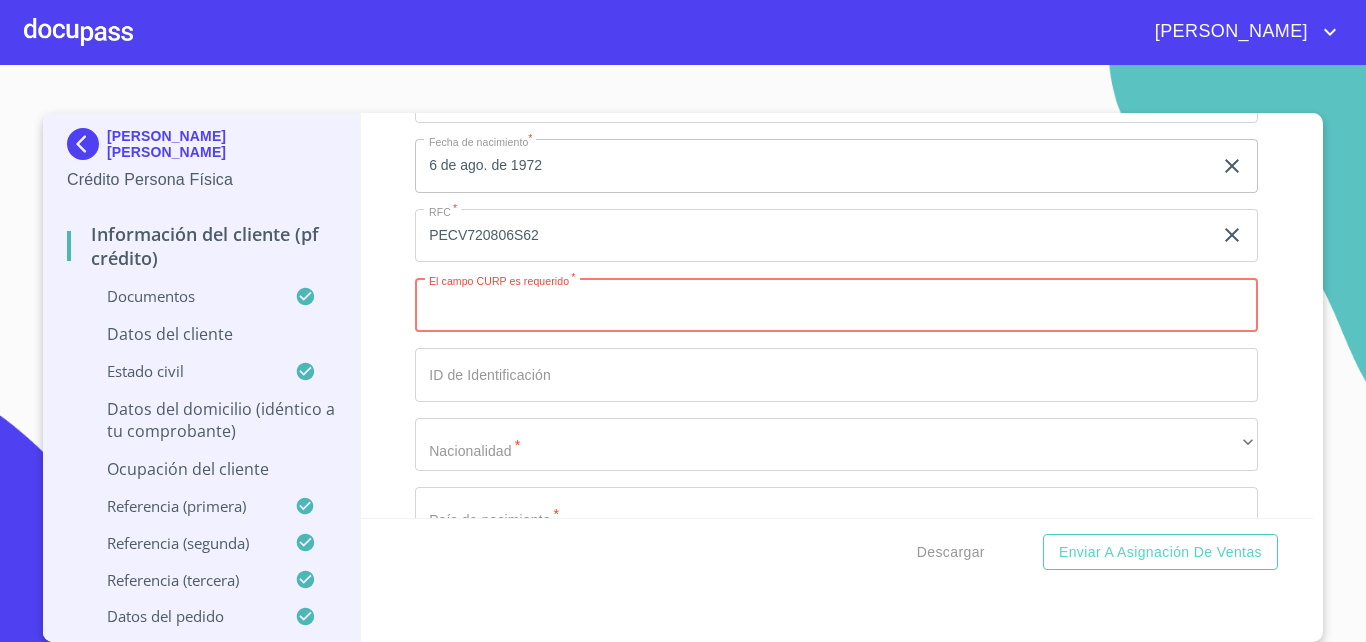 click on "Documento de identificación.   *" at bounding box center [836, 305] 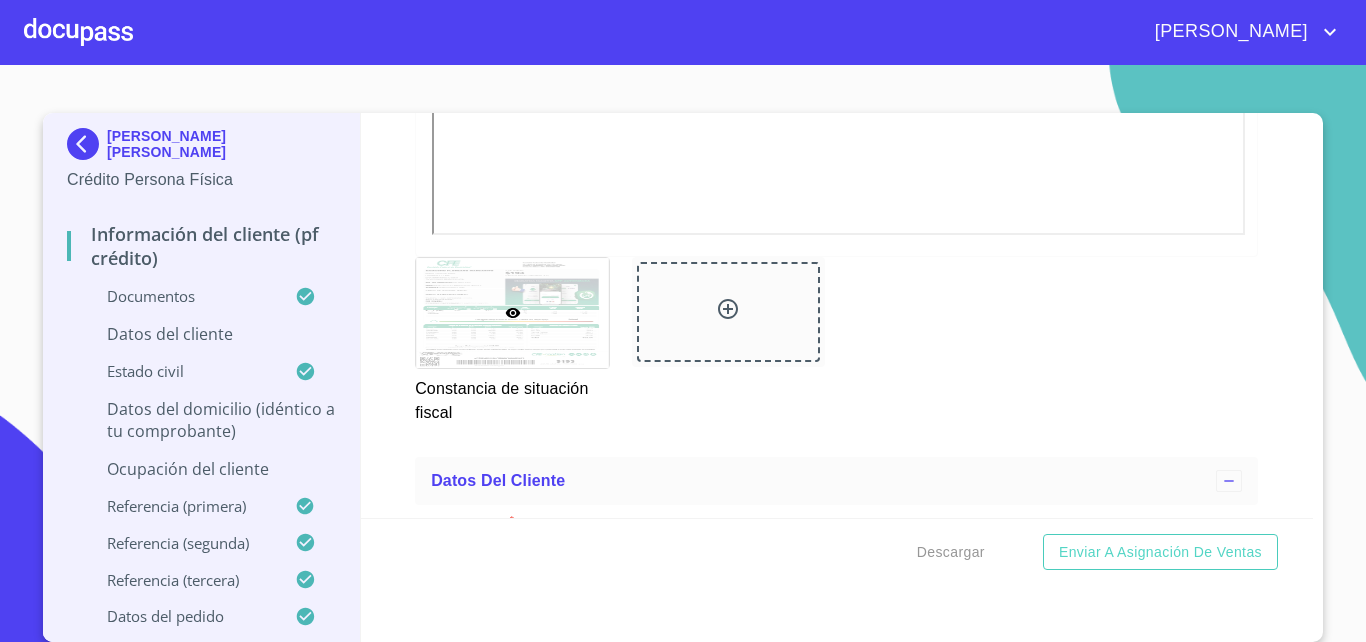 scroll, scrollTop: 6600, scrollLeft: 0, axis: vertical 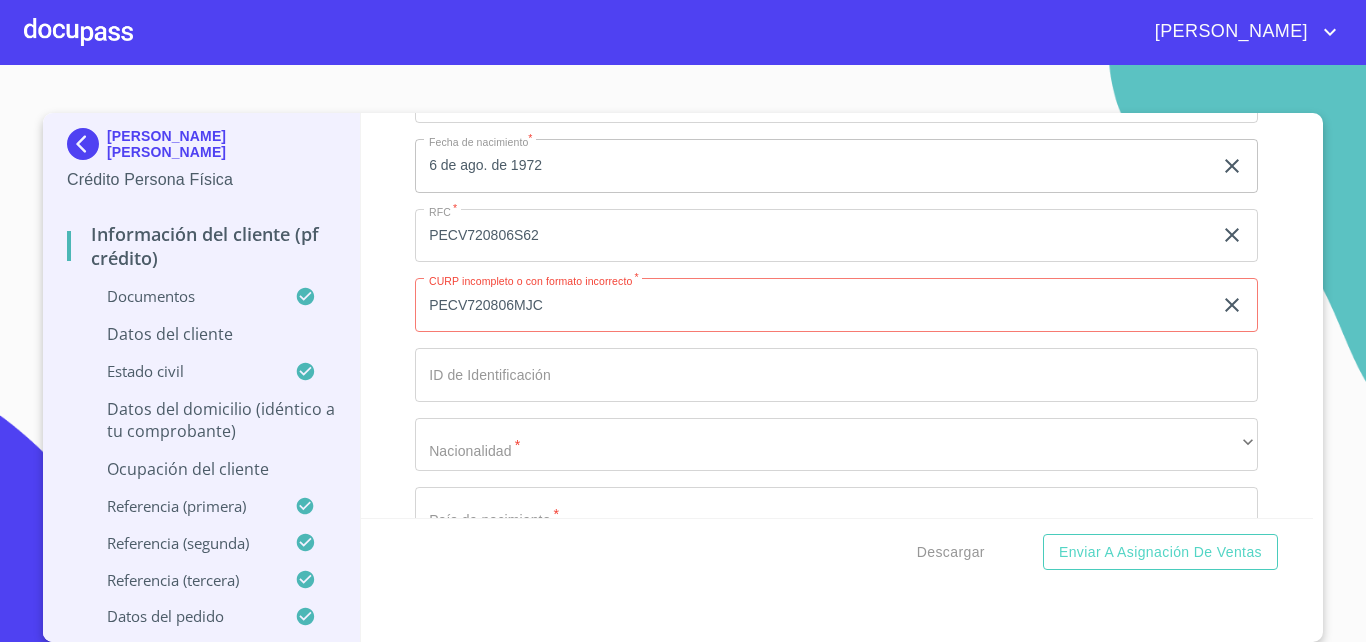 click on "PECV720806MJC" at bounding box center (813, 305) 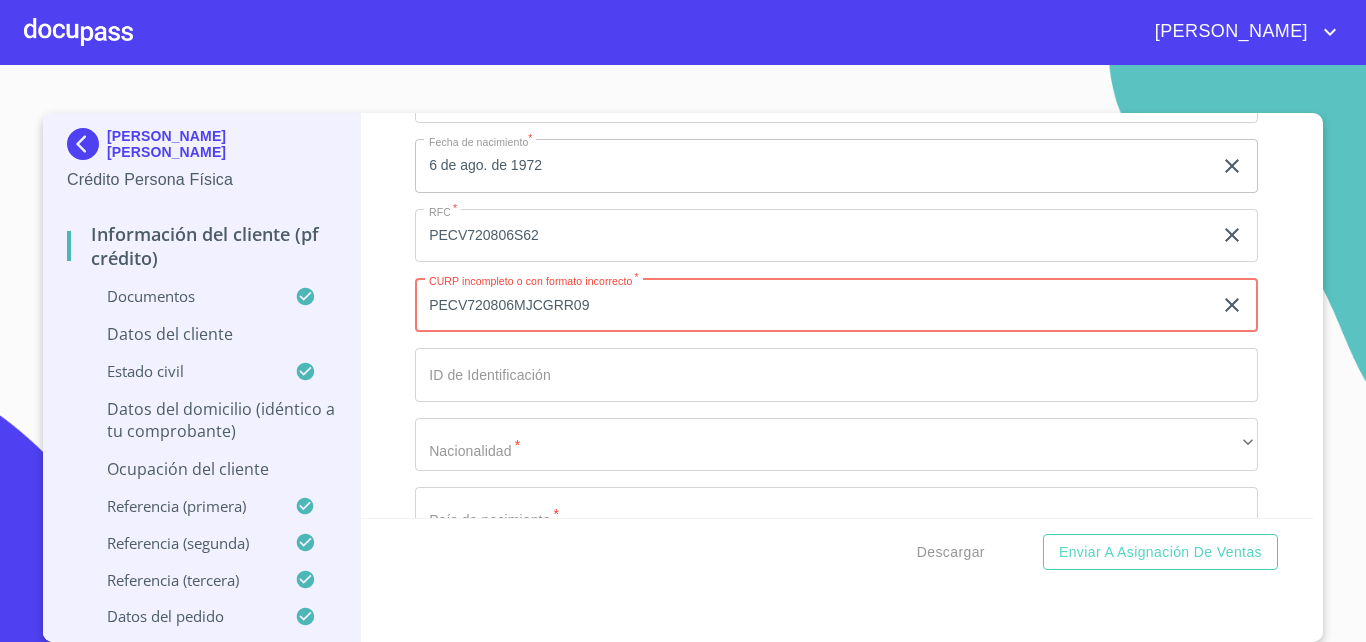 type on "PECV720806MJCGRR09" 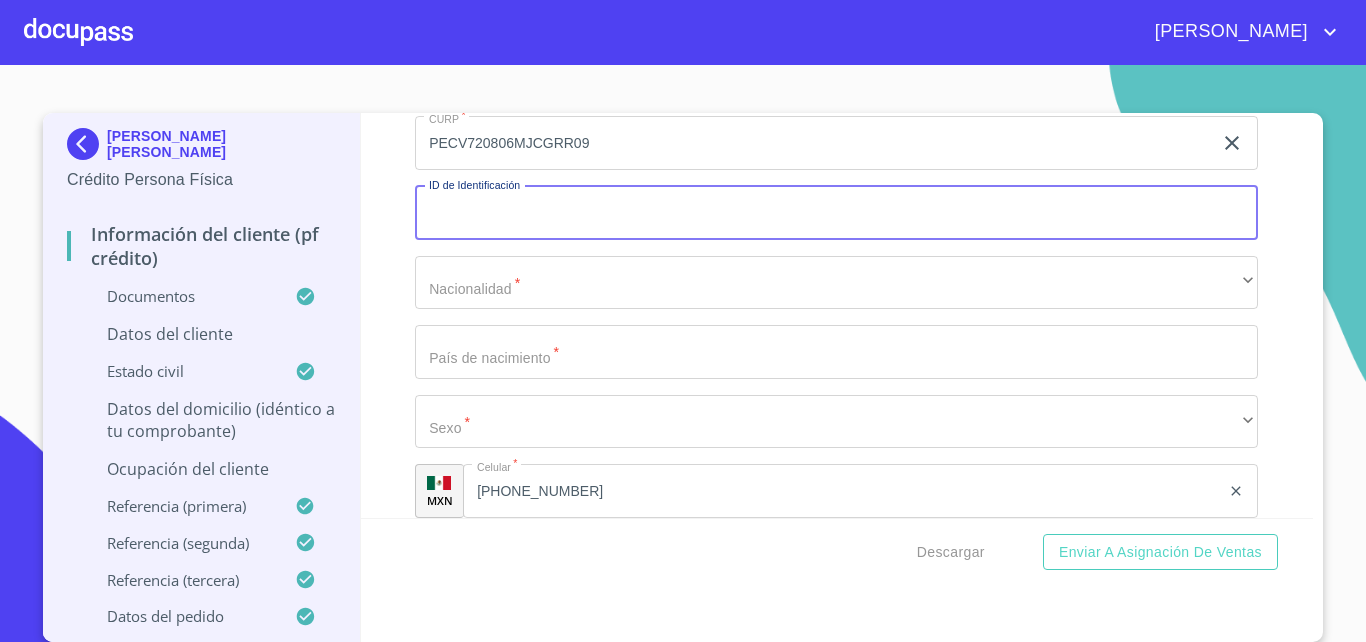 scroll, scrollTop: 6864, scrollLeft: 0, axis: vertical 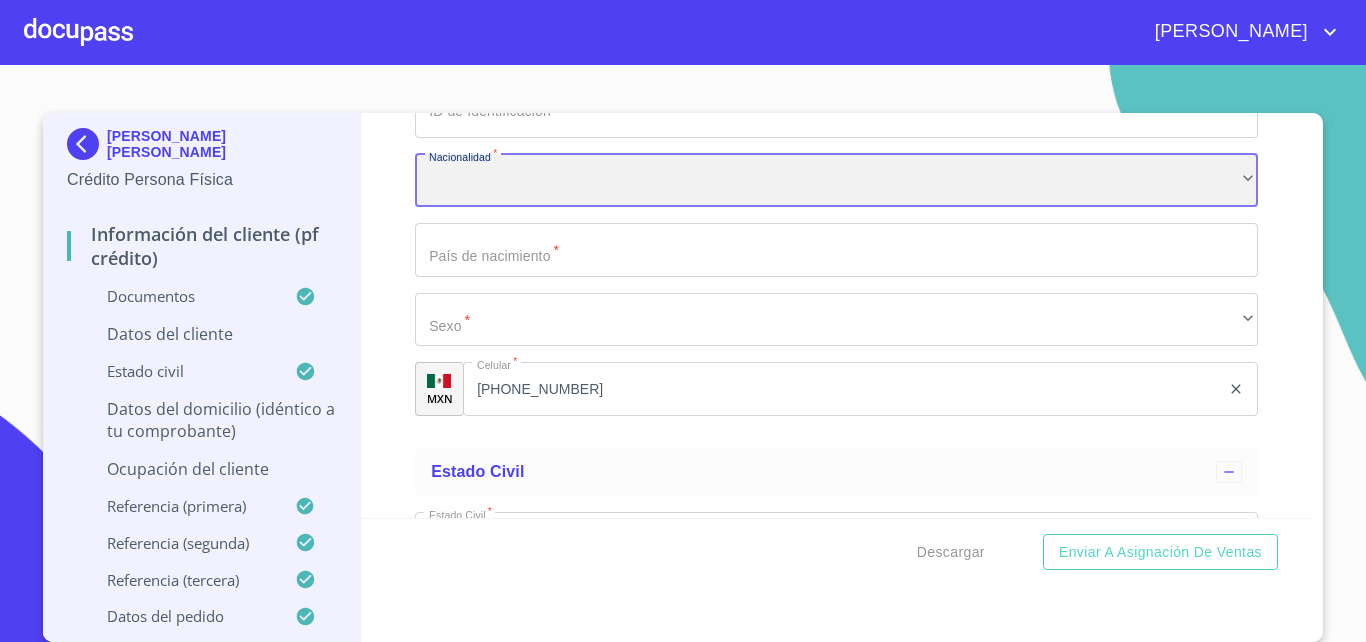 click on "​" at bounding box center [836, 181] 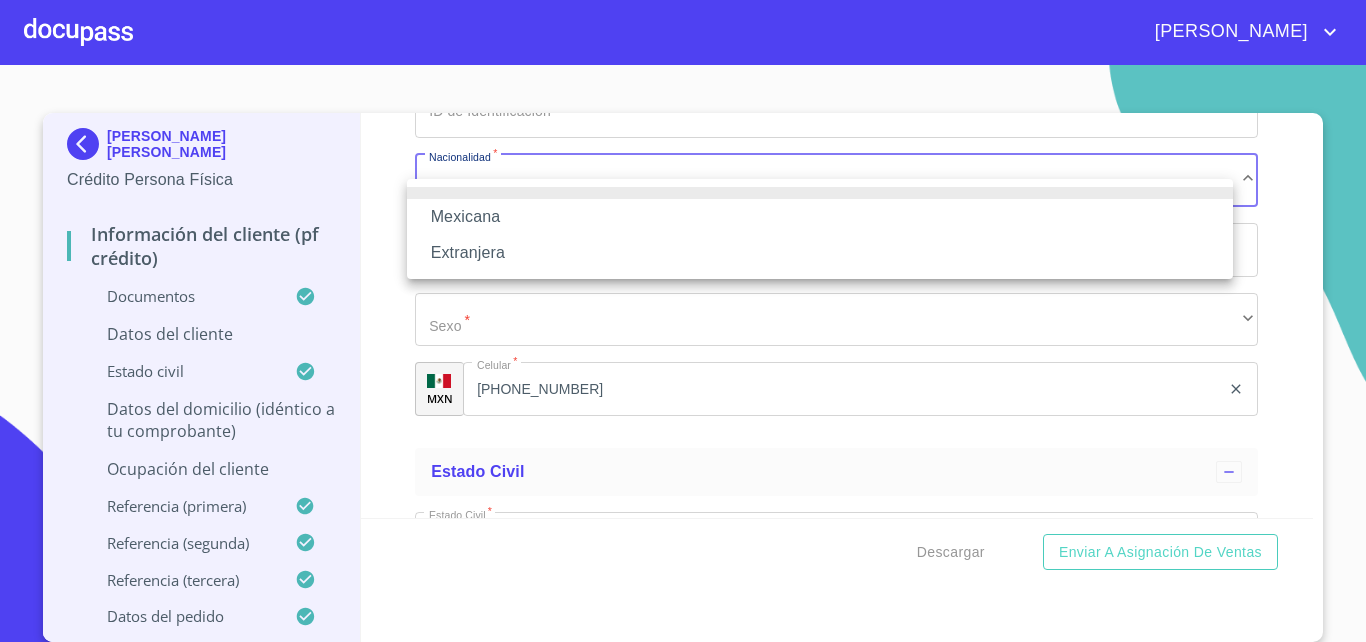 click on "Mexicana" at bounding box center [820, 217] 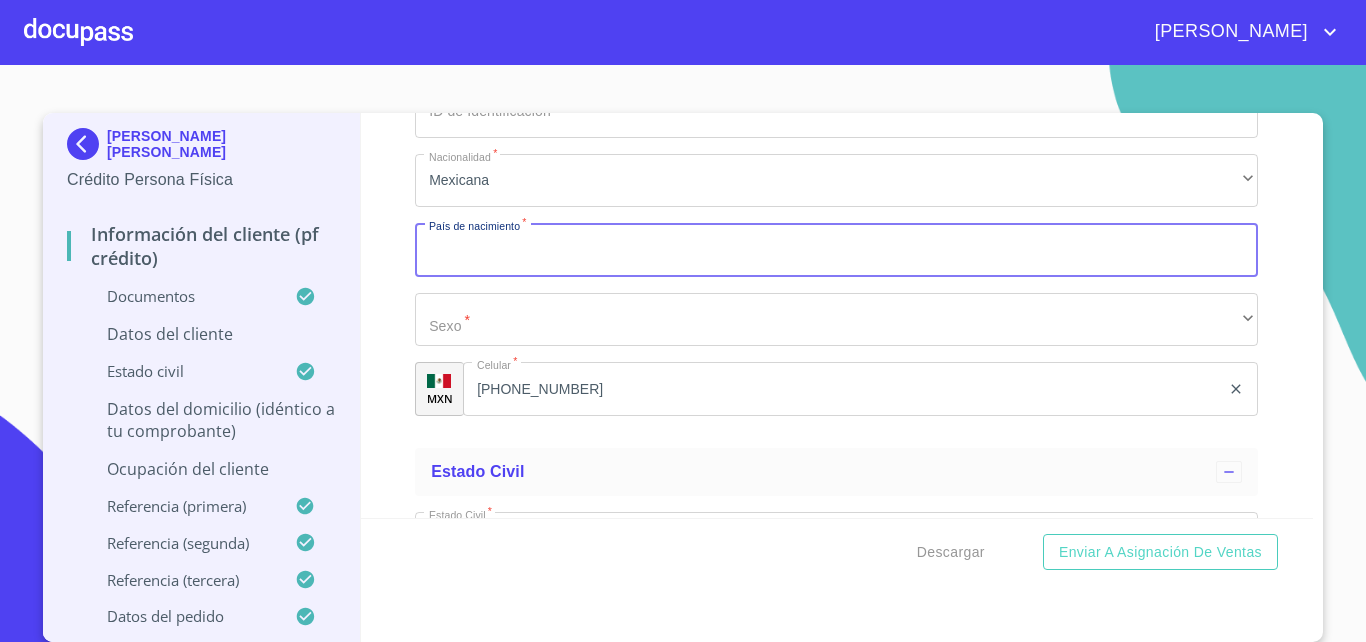click on "Documento de identificación.   *" at bounding box center (836, 250) 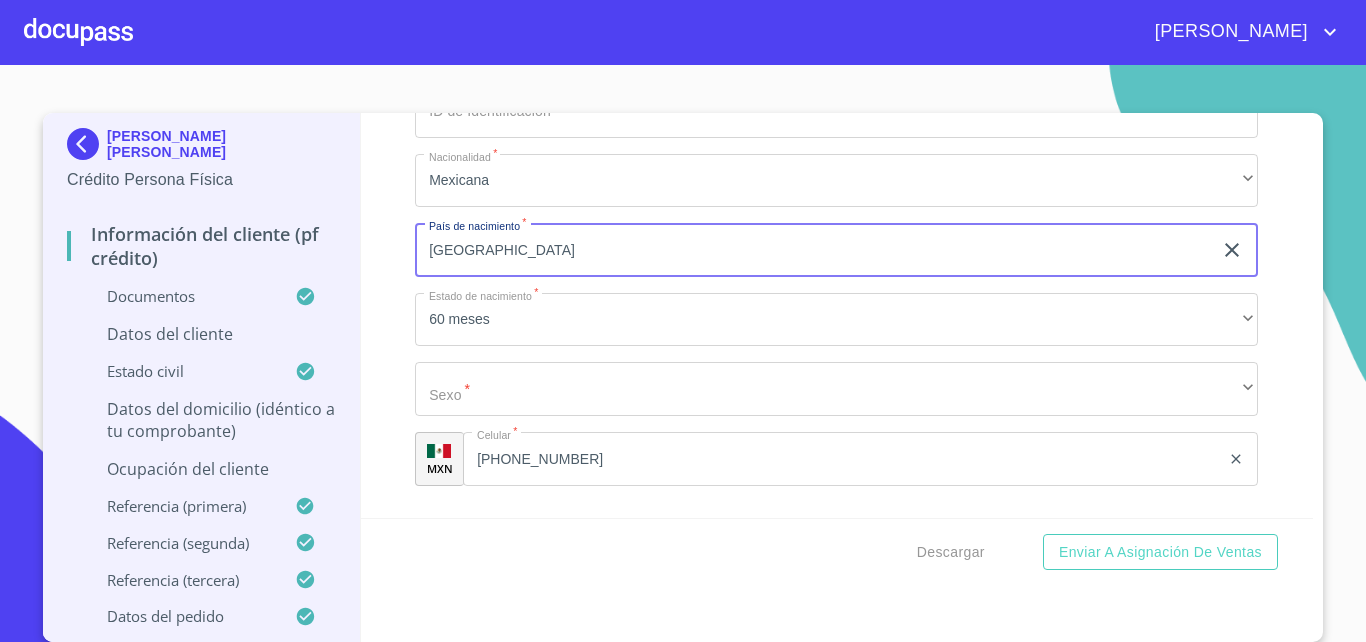 type on "[GEOGRAPHIC_DATA]" 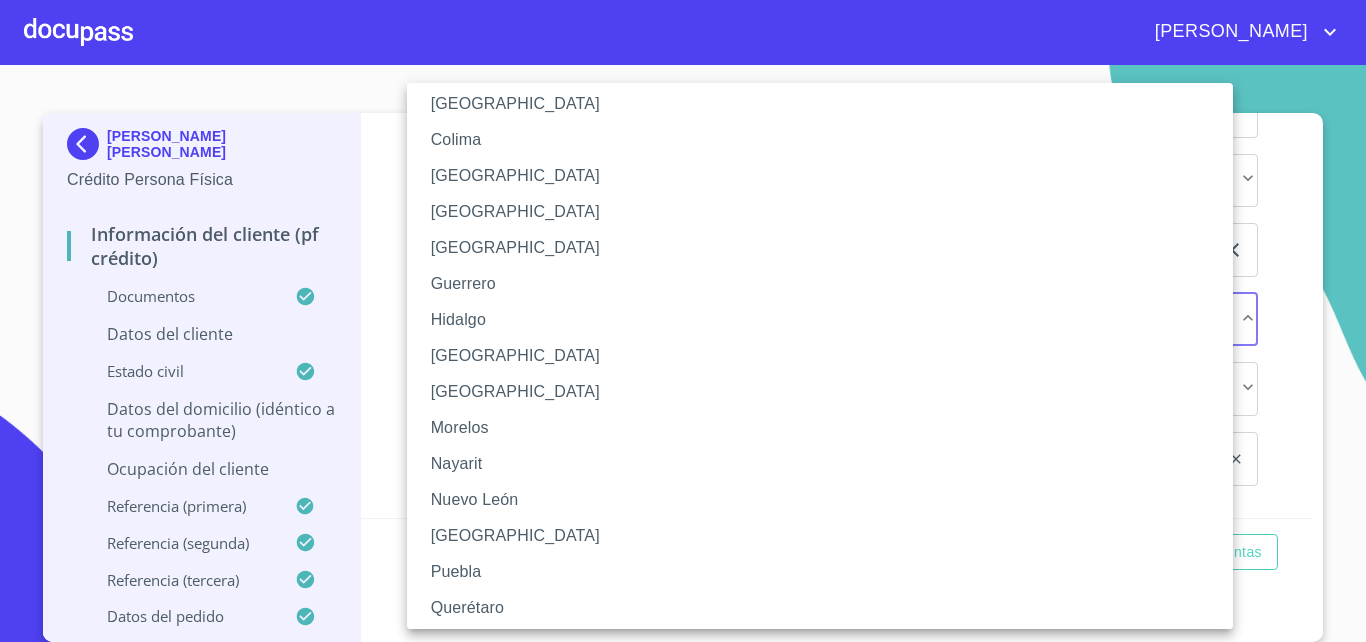 type 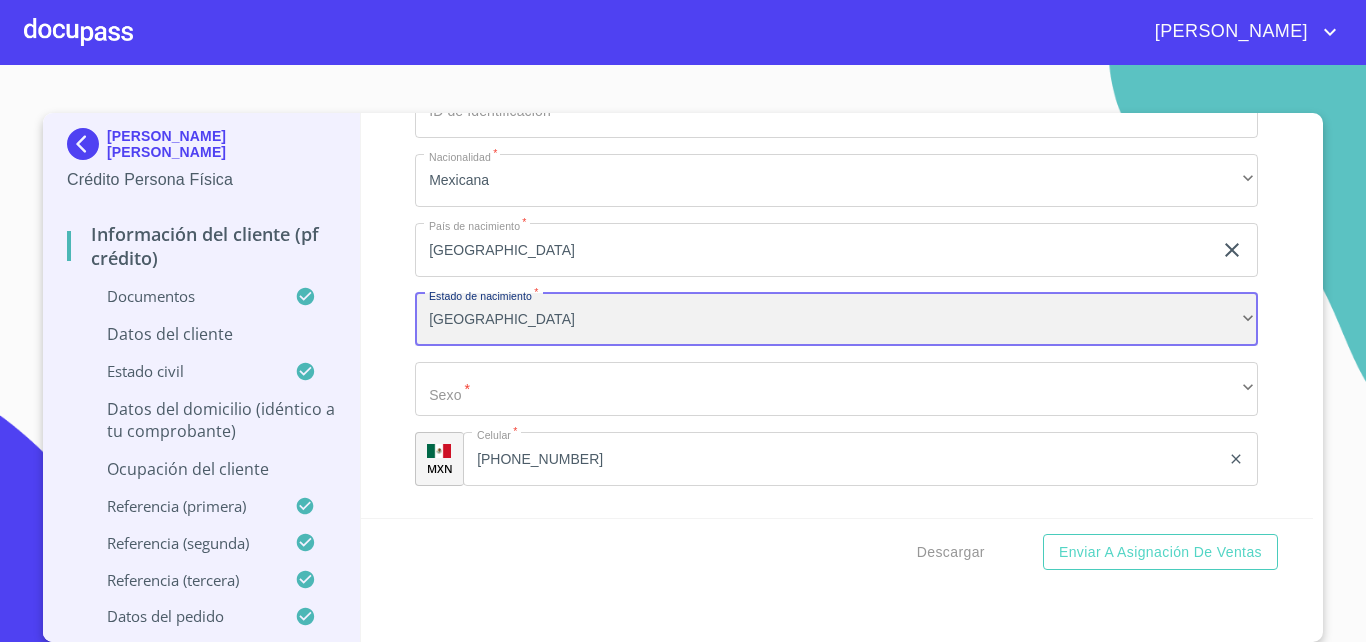 scroll, scrollTop: 269, scrollLeft: 0, axis: vertical 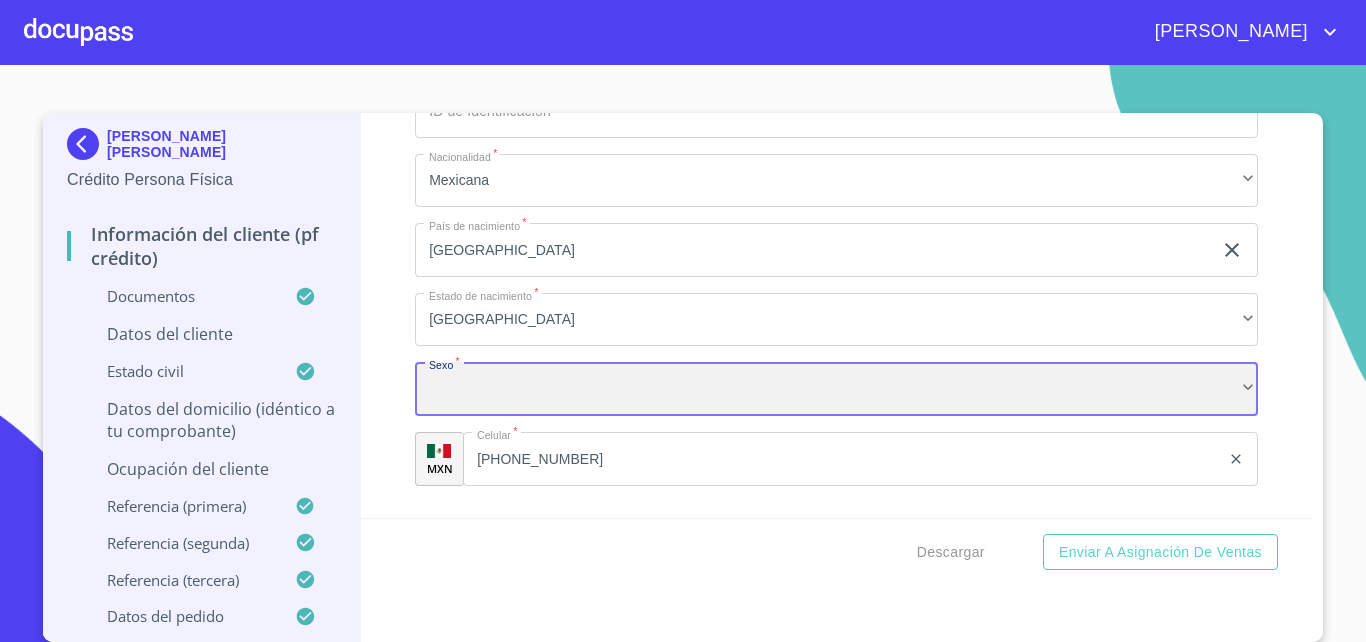 click on "​" at bounding box center [836, 389] 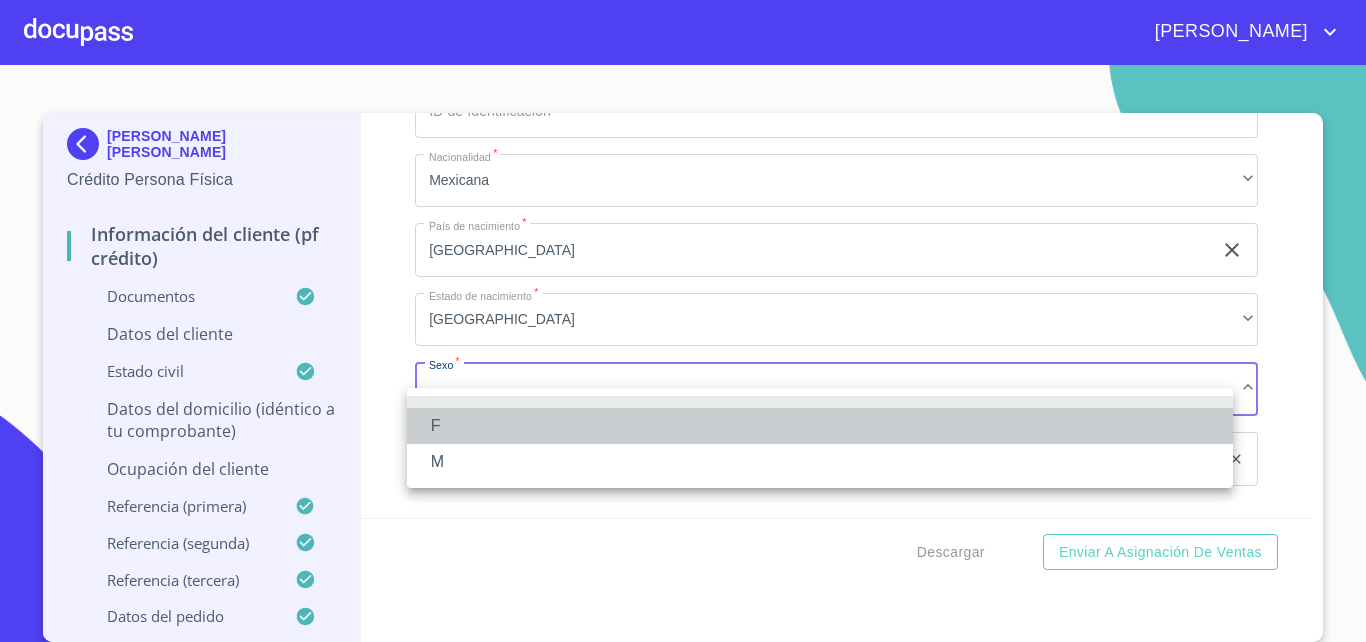 click on "F" at bounding box center [820, 426] 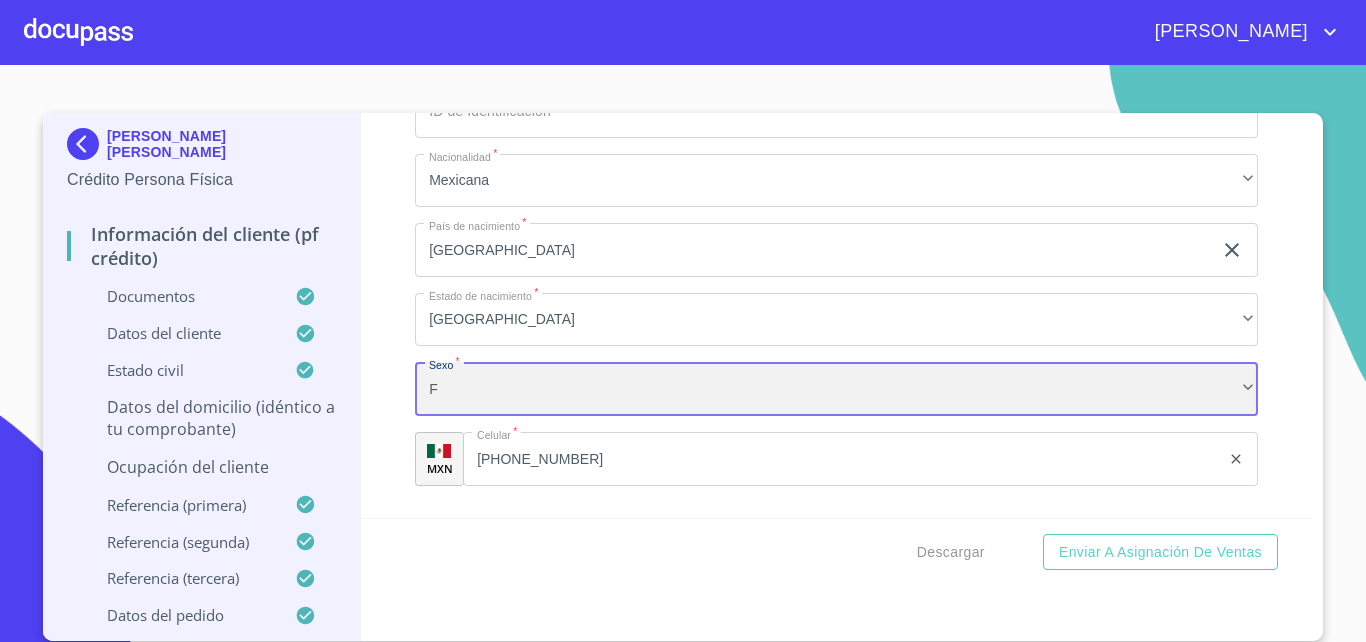 scroll, scrollTop: 1, scrollLeft: 0, axis: vertical 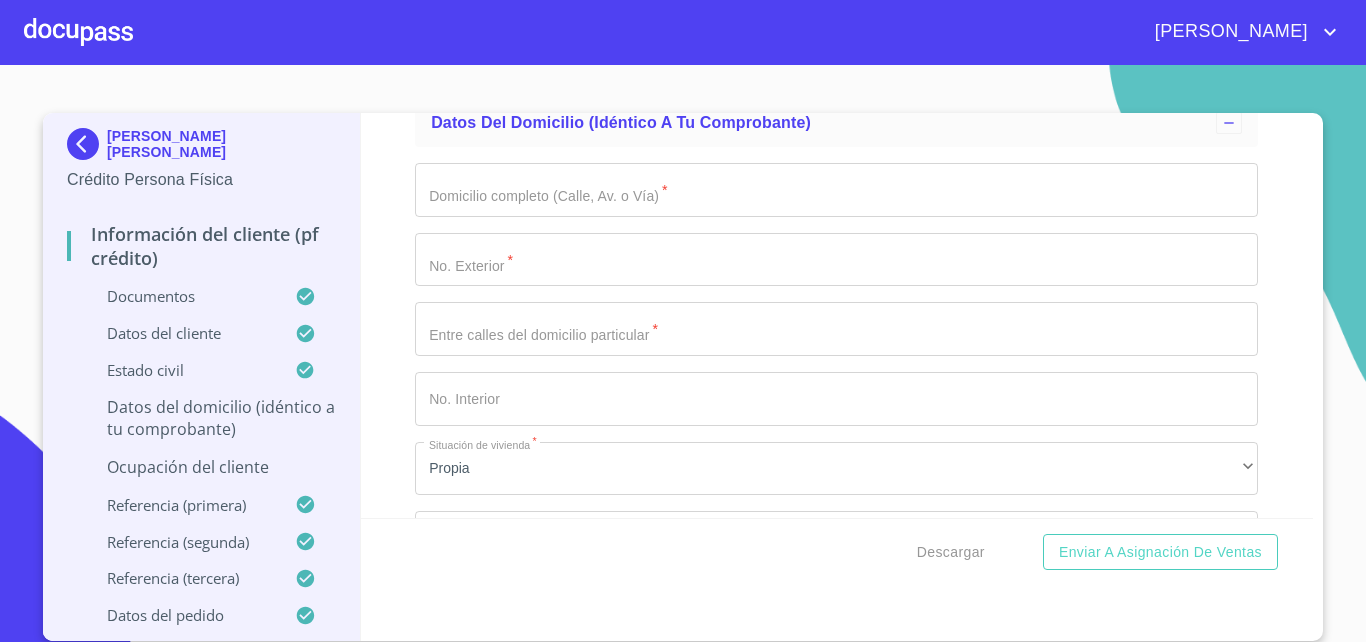 click on "Documento de identificación.   *" at bounding box center (813, -1432) 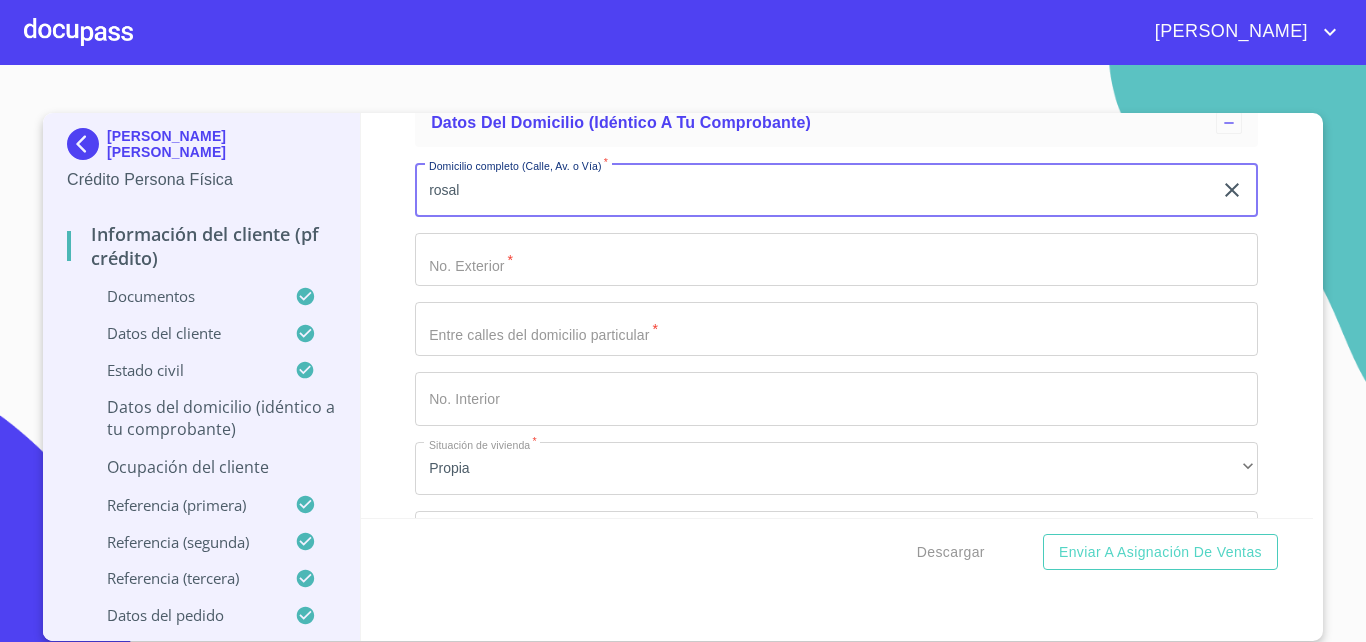 type on "rosal" 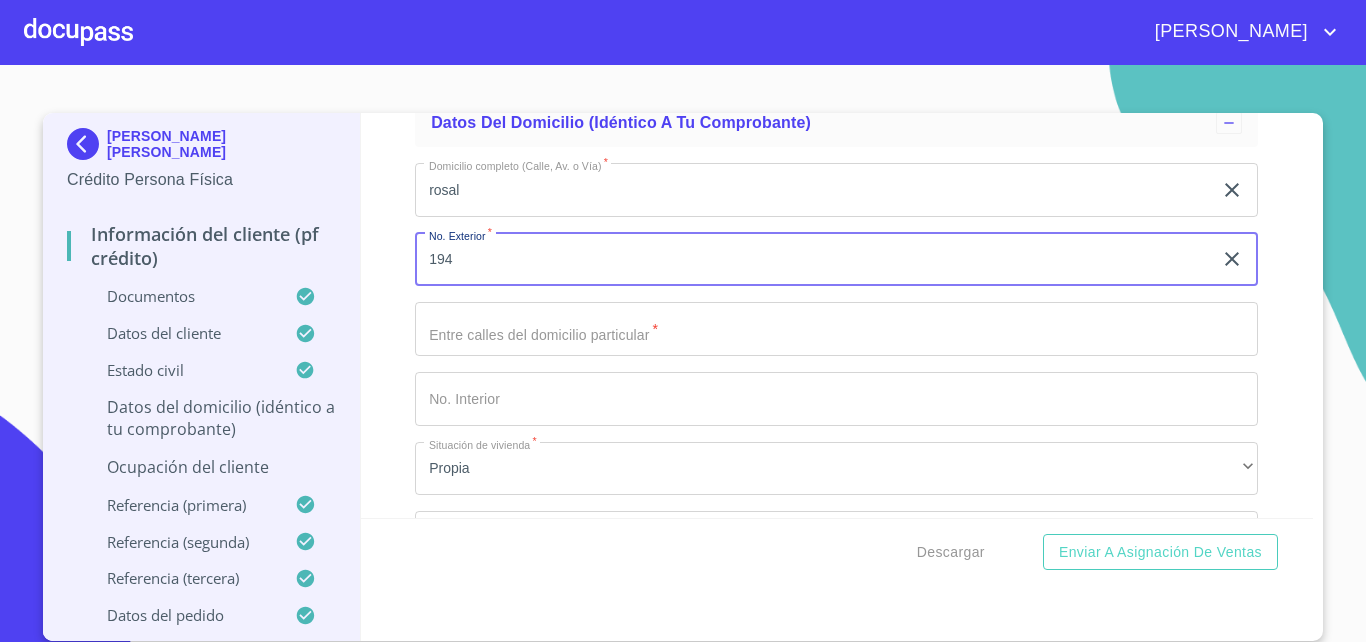 type on "194" 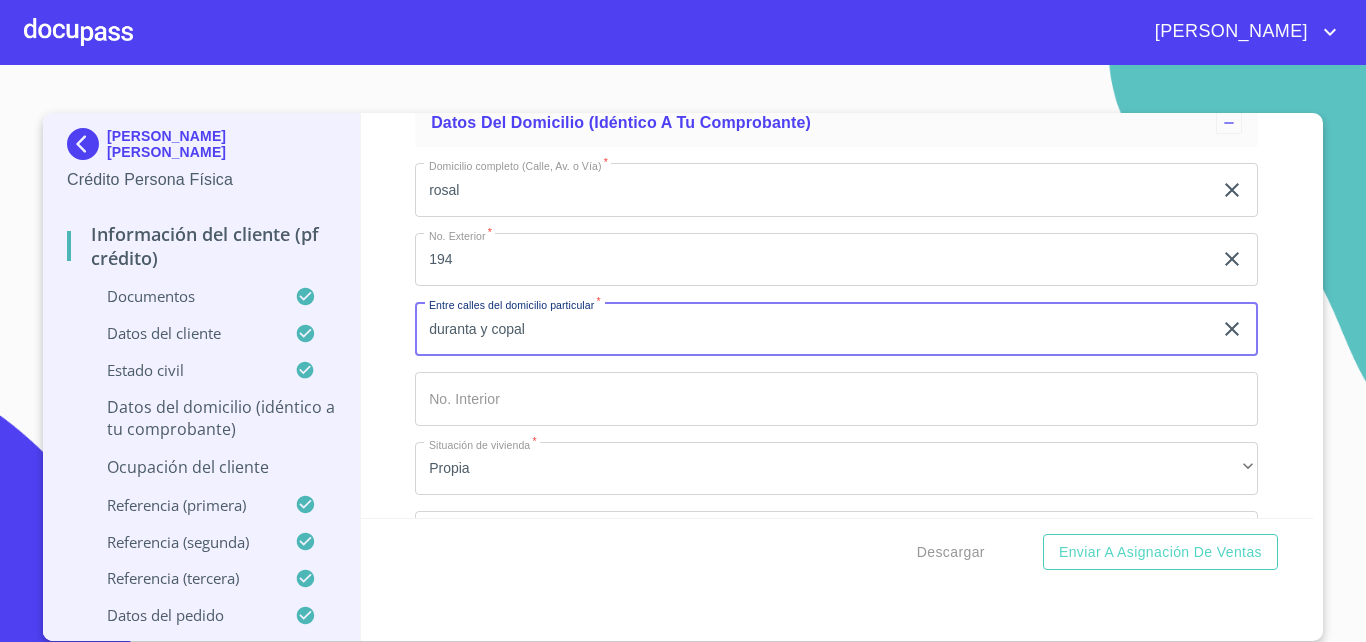 type on "duranta y copal" 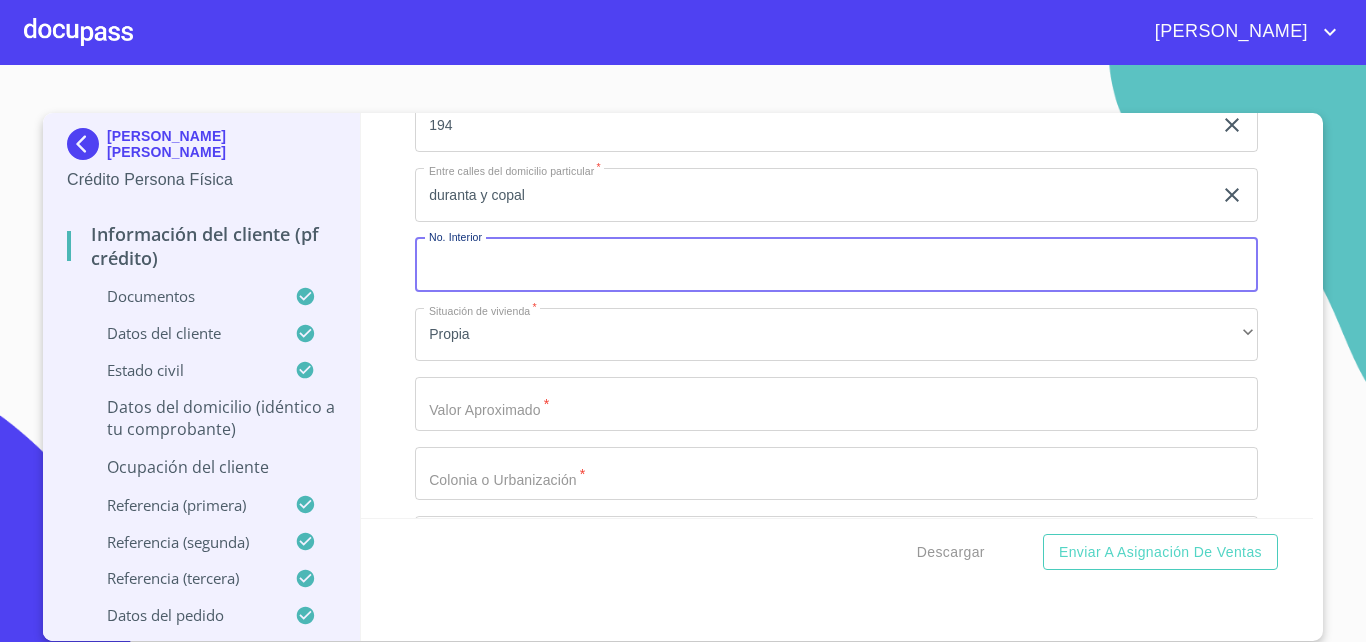 scroll, scrollTop: 8184, scrollLeft: 0, axis: vertical 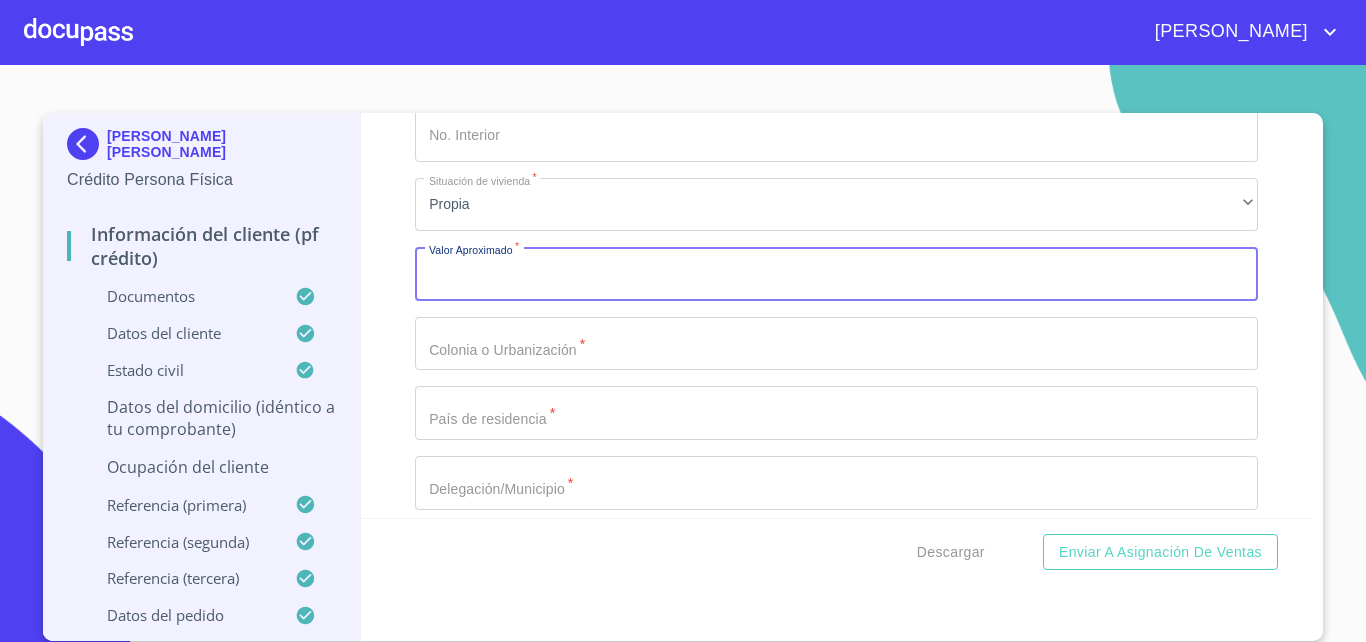 click on "Documento de identificación.   *" at bounding box center (836, 274) 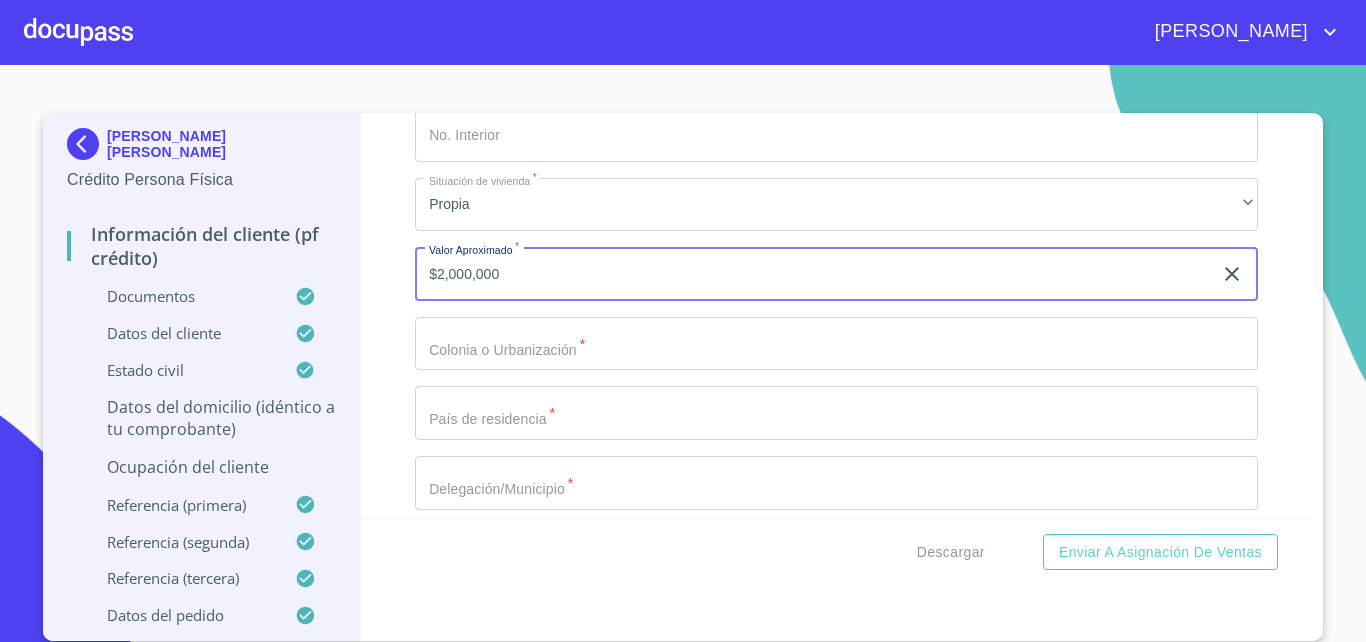 type on "$2,000,000" 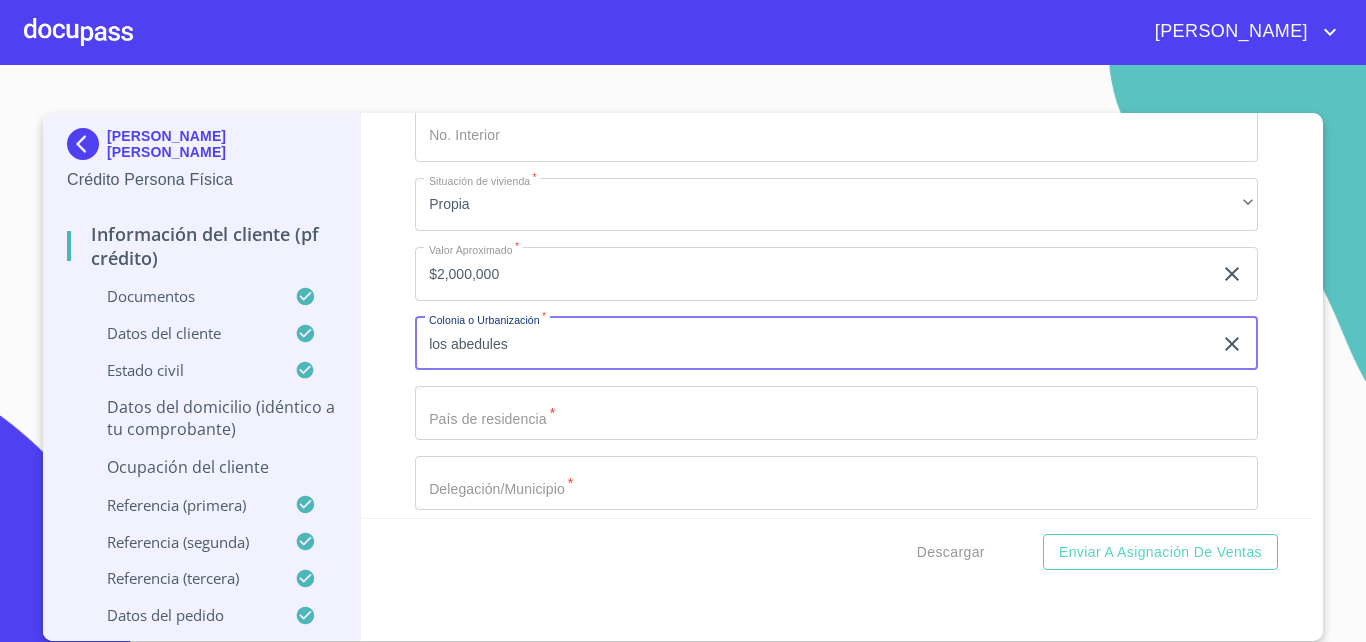 type on "los abedules" 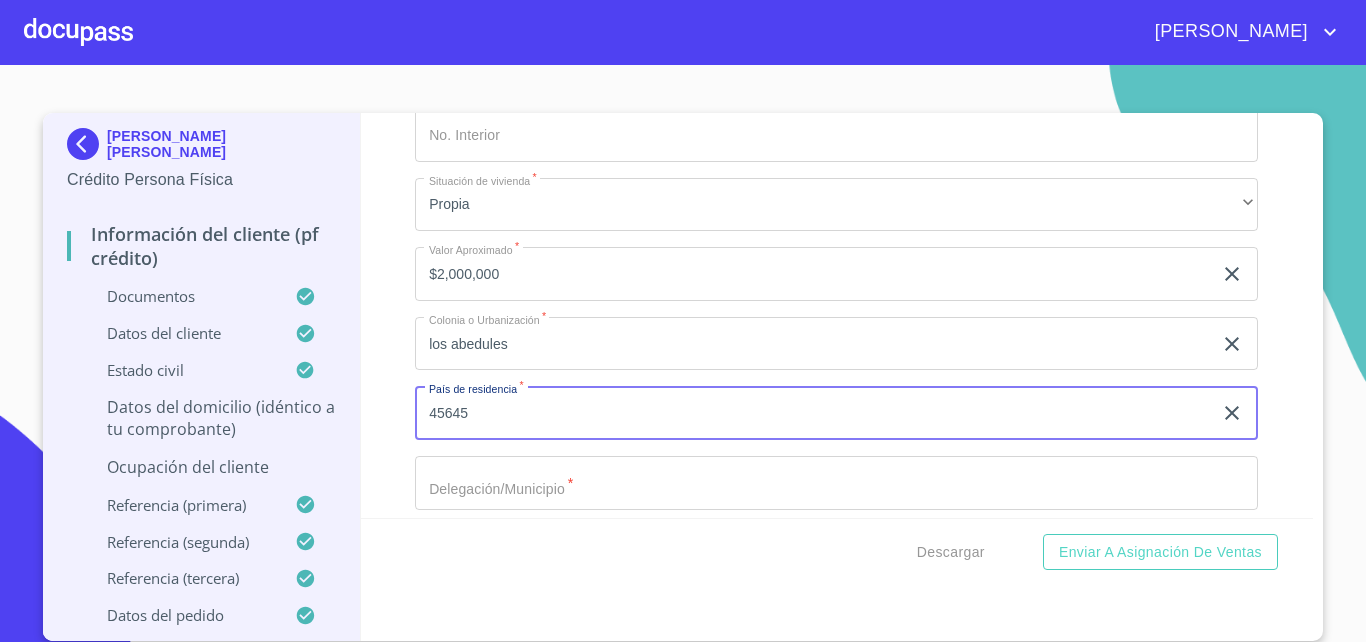 type on "45645" 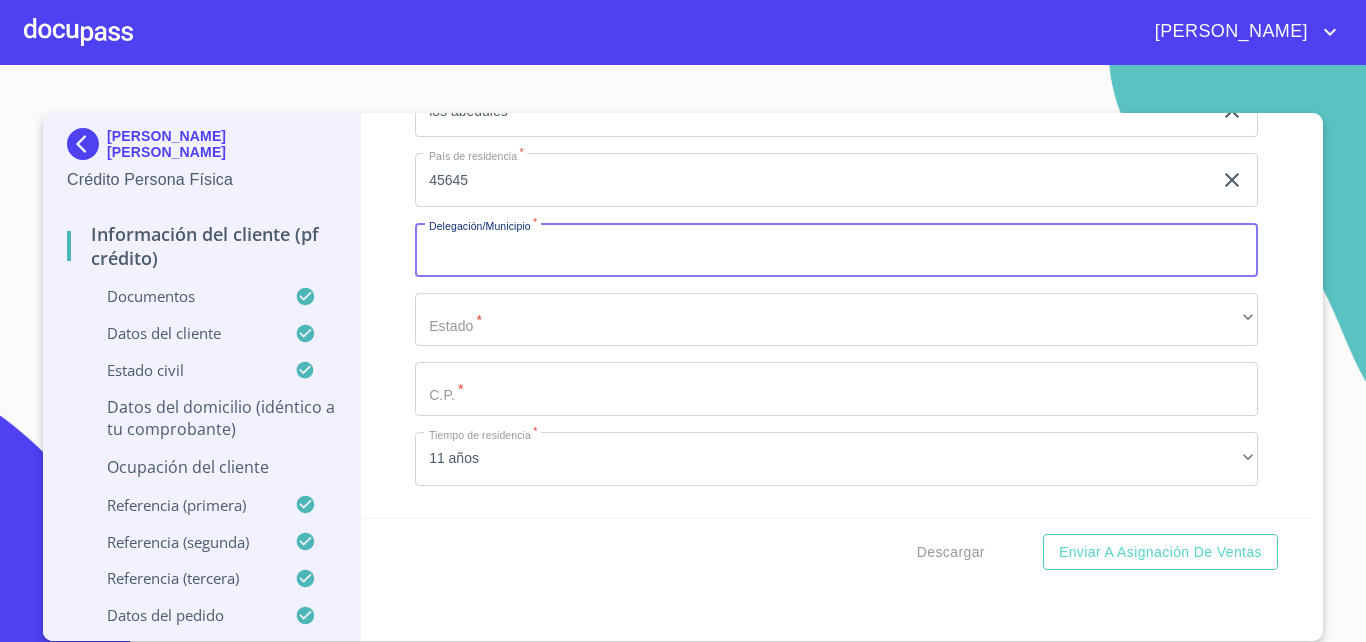 scroll, scrollTop: 8448, scrollLeft: 0, axis: vertical 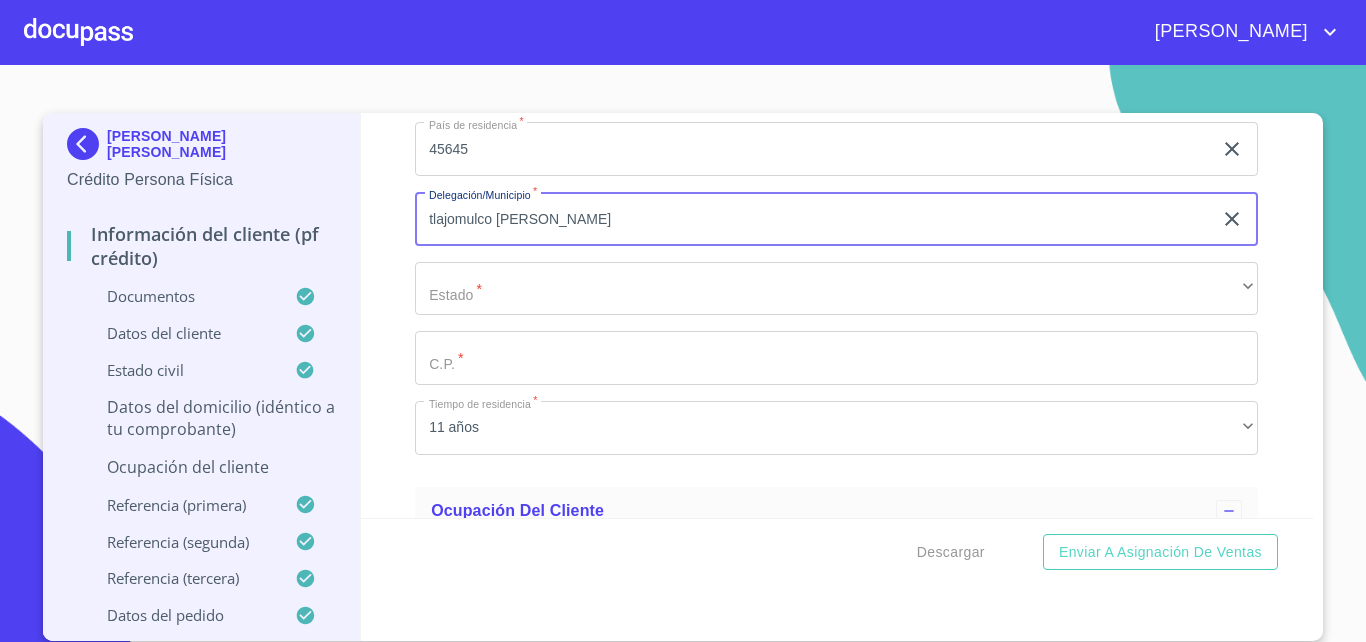 type on "tlajomulco [PERSON_NAME]" 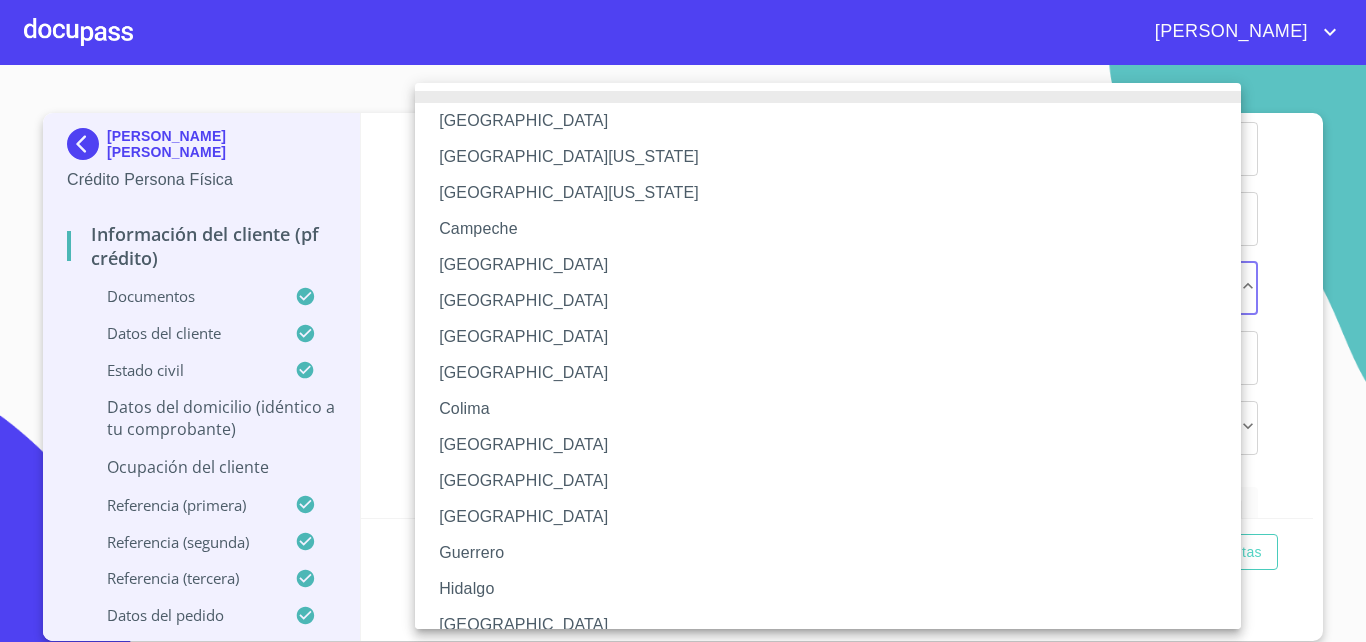 type 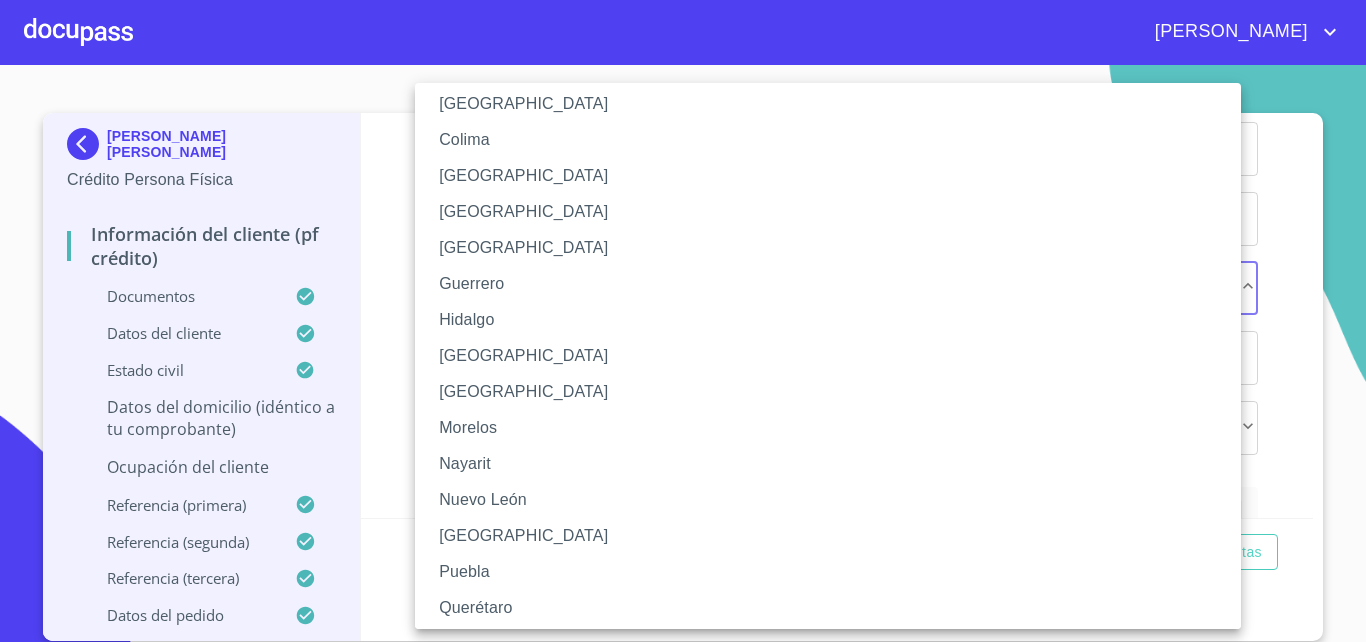 type 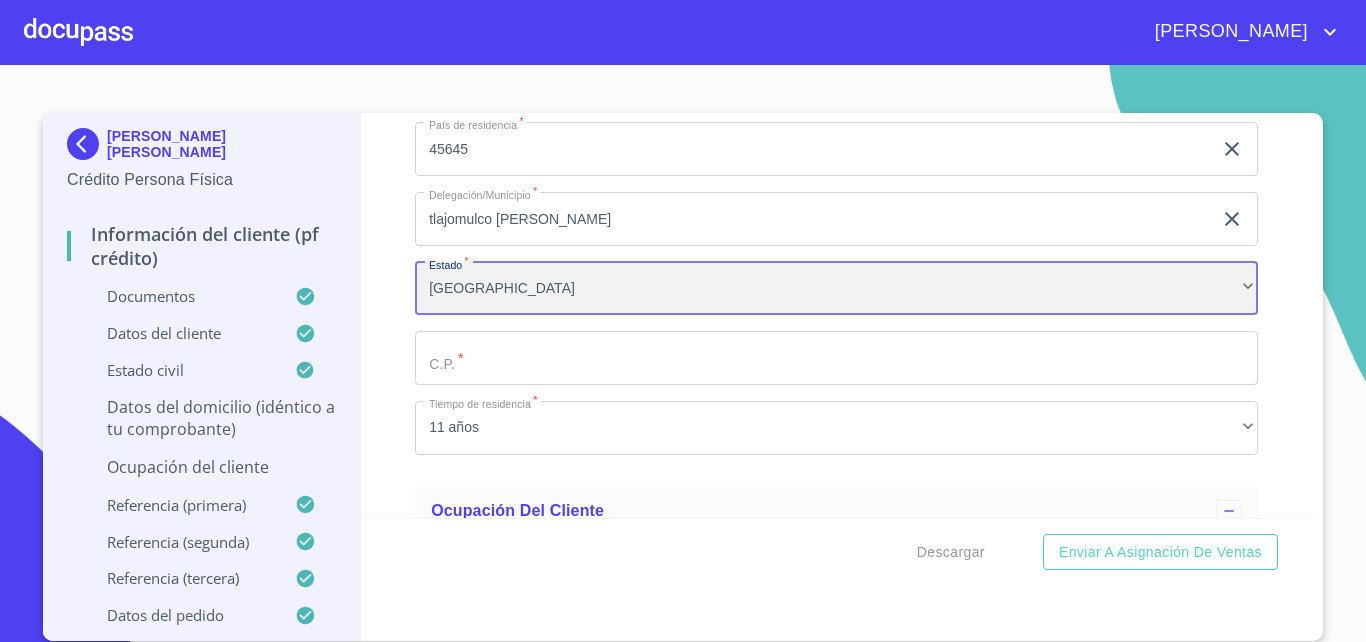 scroll, scrollTop: 269, scrollLeft: 0, axis: vertical 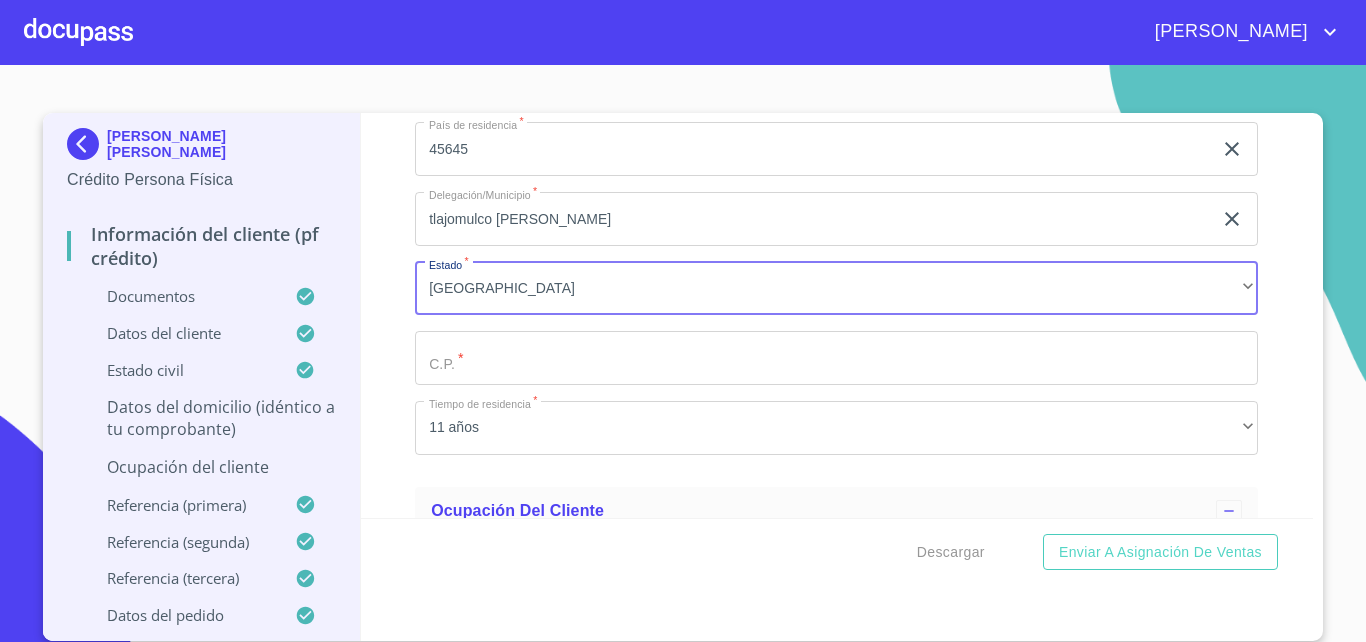 click on "Documento de identificación.   *" at bounding box center [813, -1960] 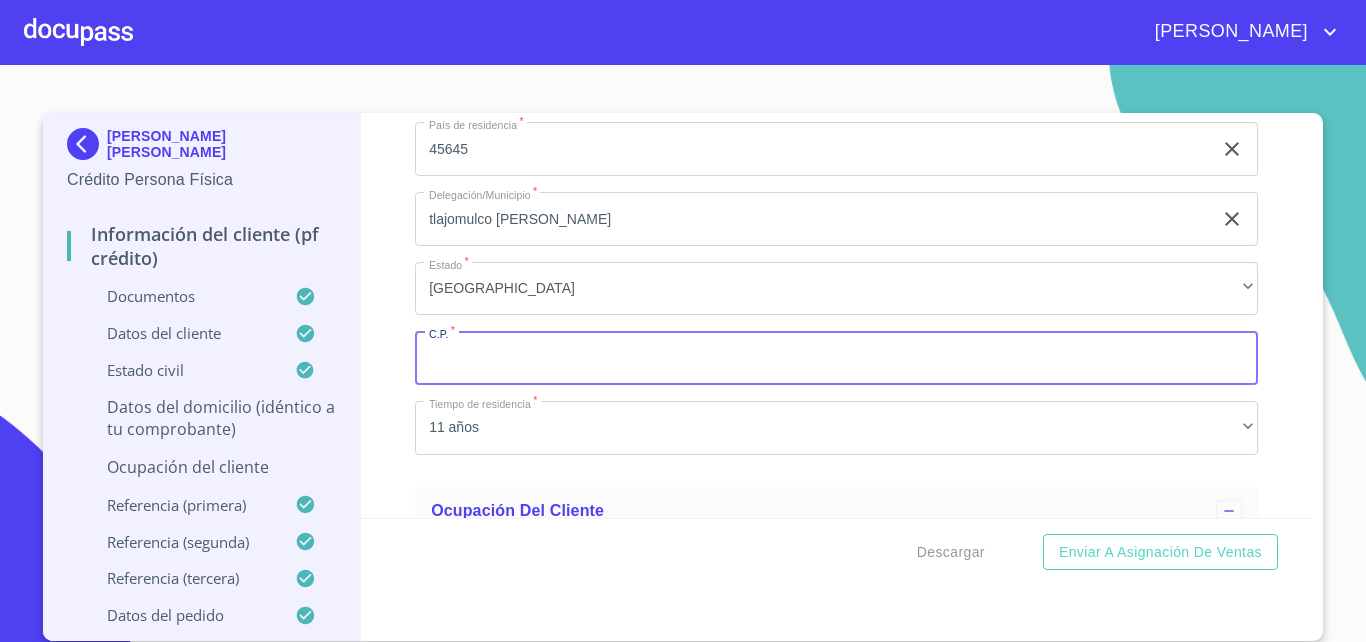 scroll, scrollTop: 8580, scrollLeft: 0, axis: vertical 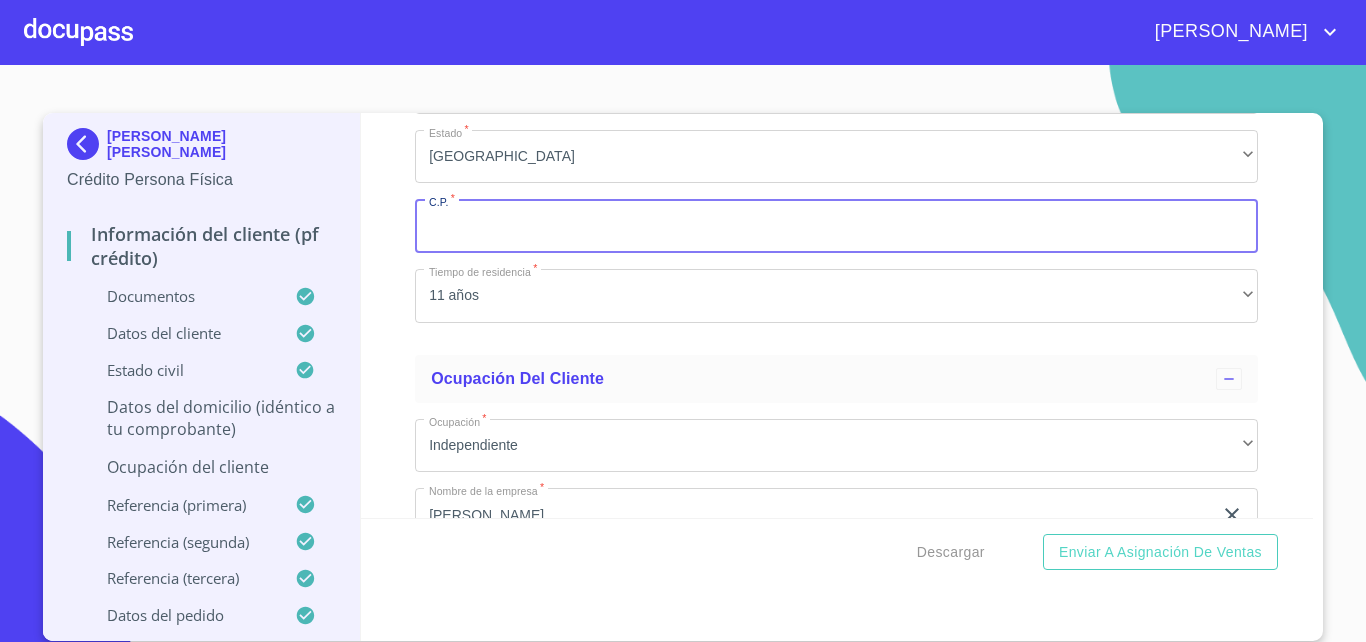 click on "Documento de identificación.   *" at bounding box center [836, 226] 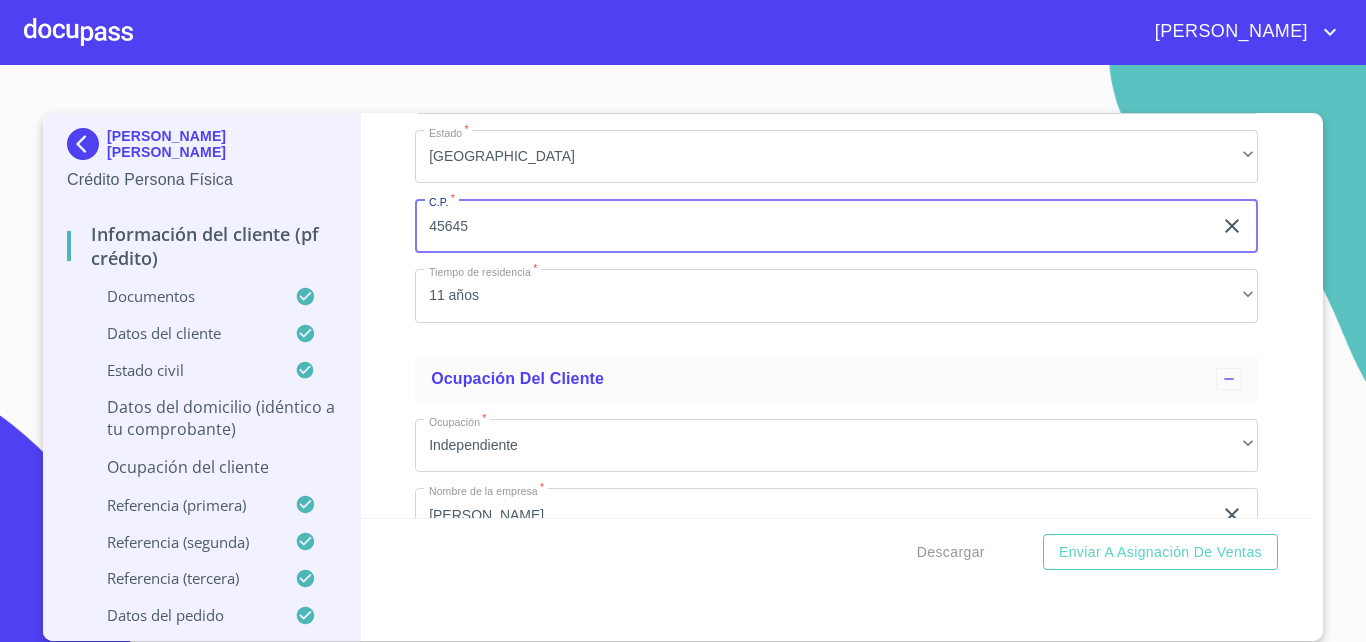 type on "45645" 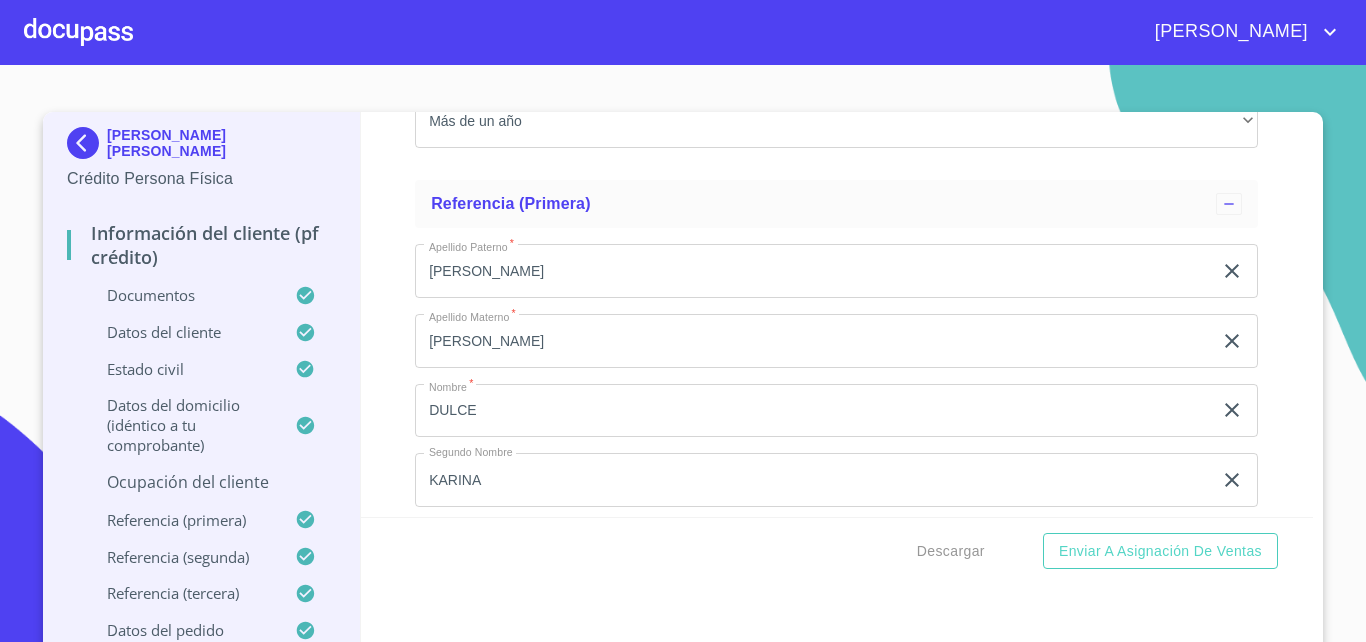 scroll, scrollTop: 10032, scrollLeft: 0, axis: vertical 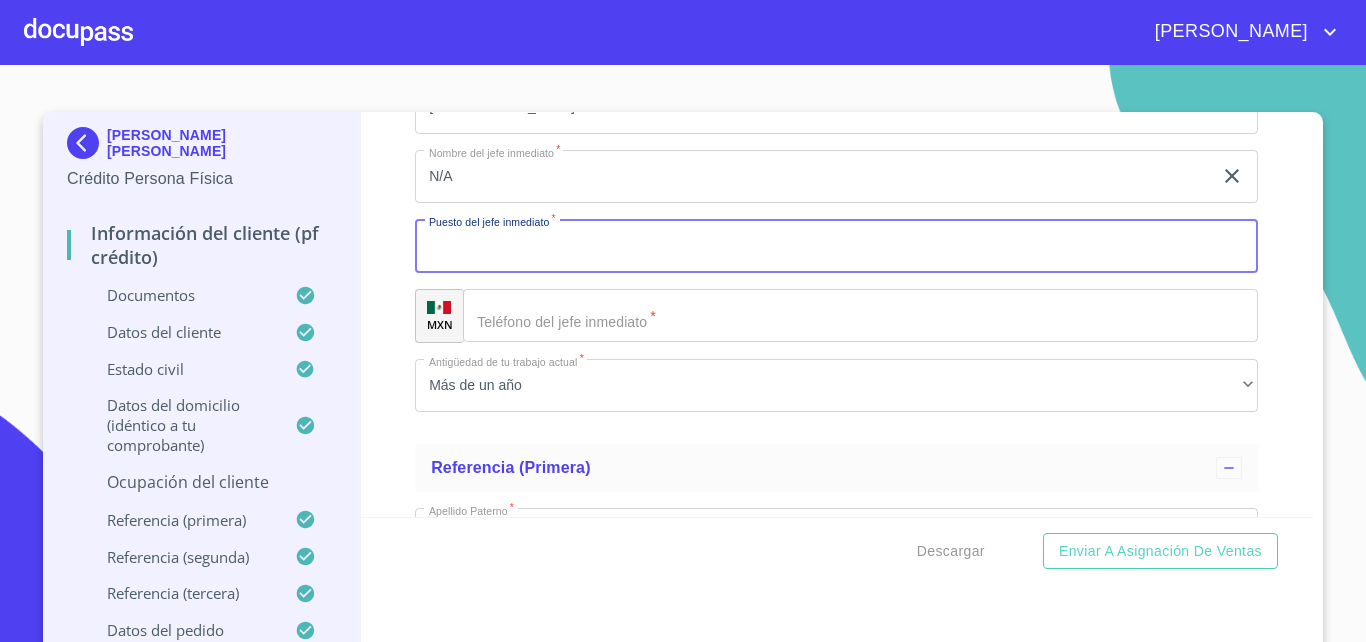 click on "Documento de identificación.   *" at bounding box center [836, 246] 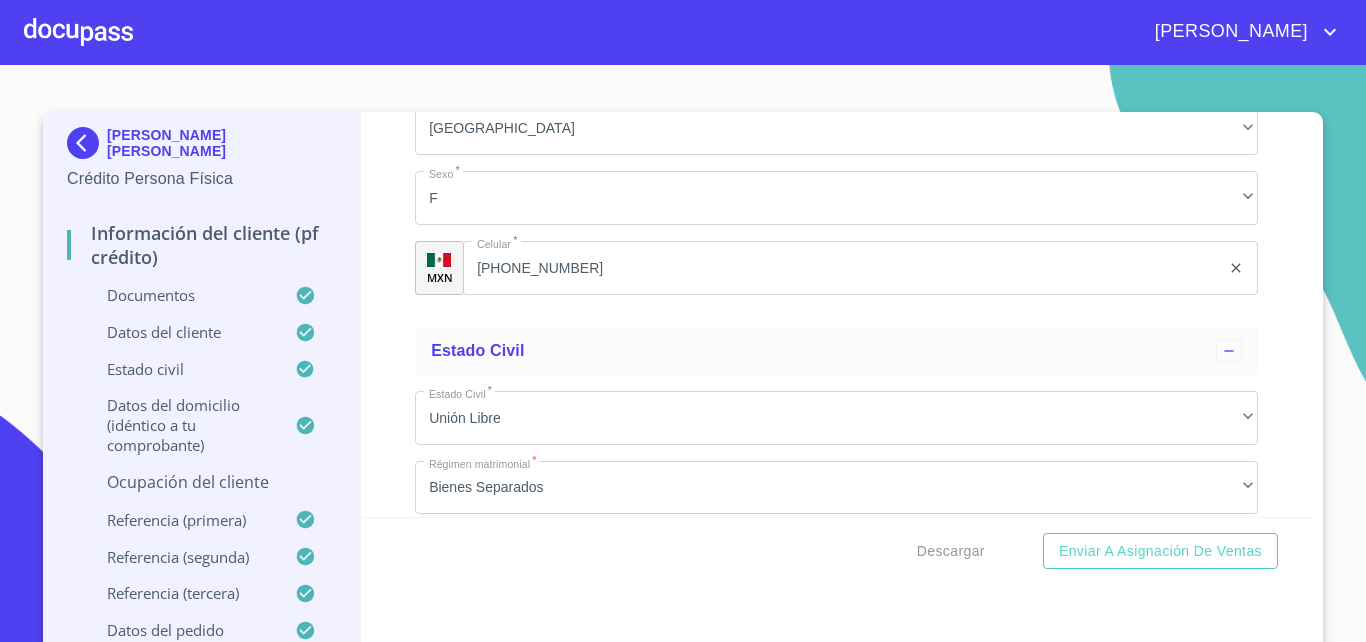 scroll, scrollTop: 7128, scrollLeft: 0, axis: vertical 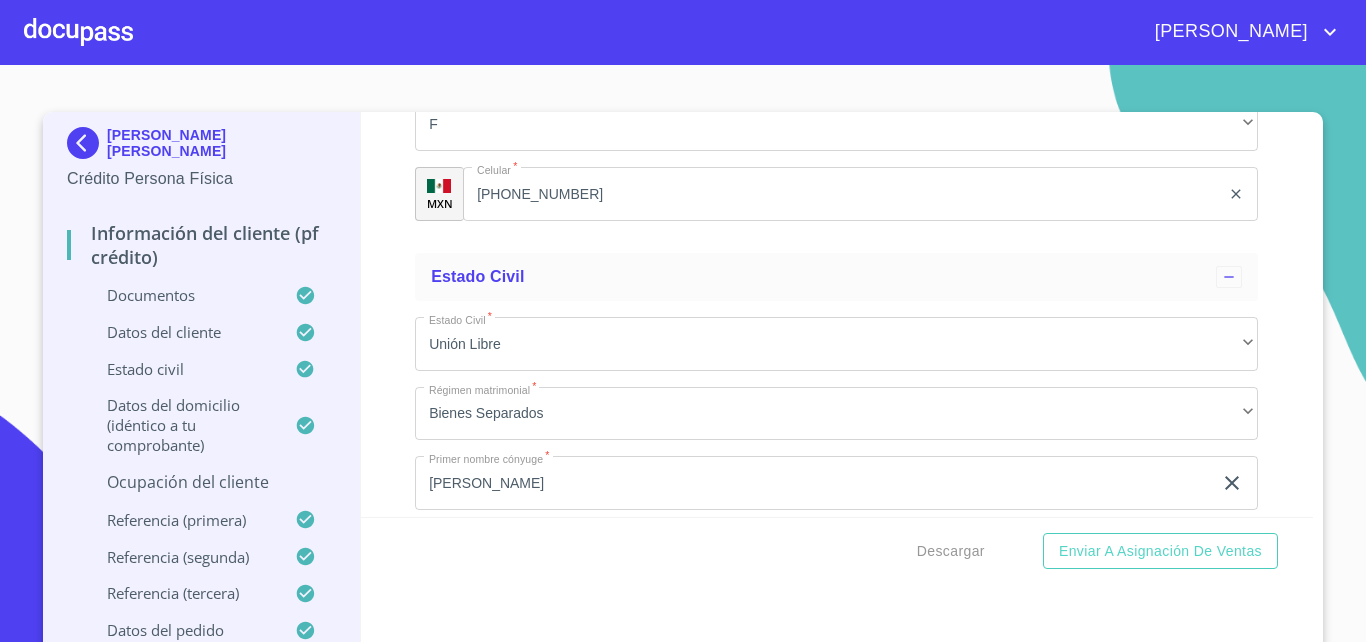 type on "propietario" 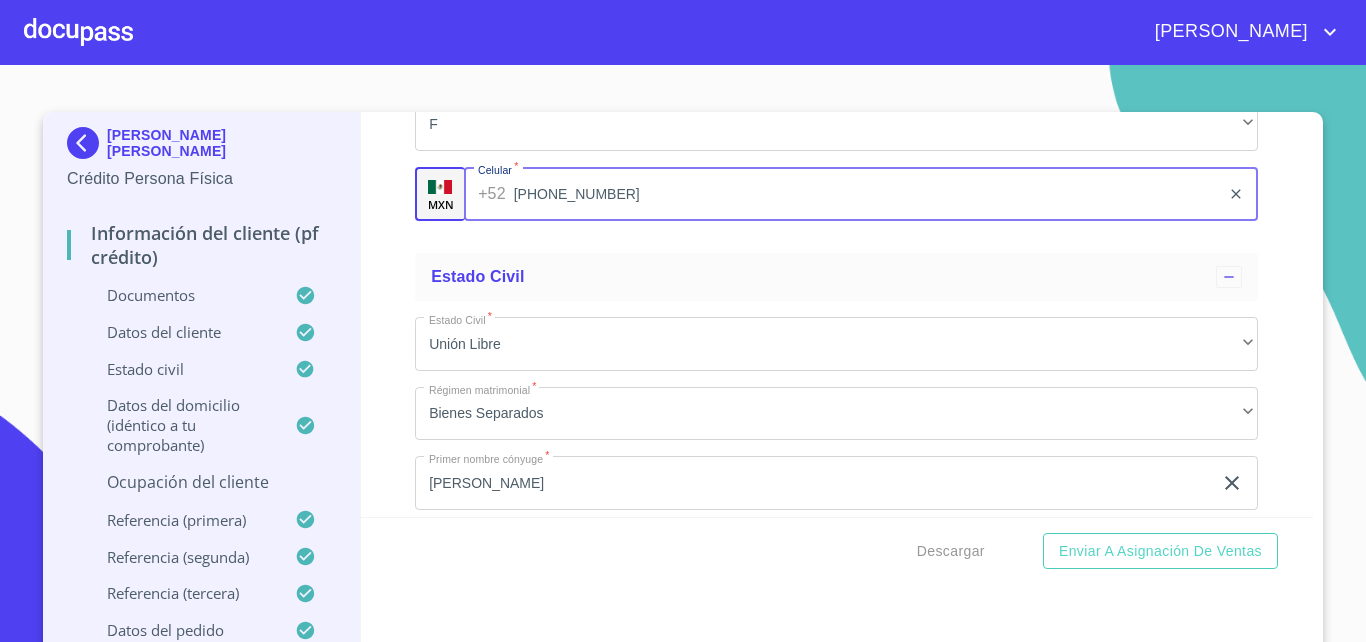 click on "[PHONE_NUMBER]" at bounding box center [867, 194] 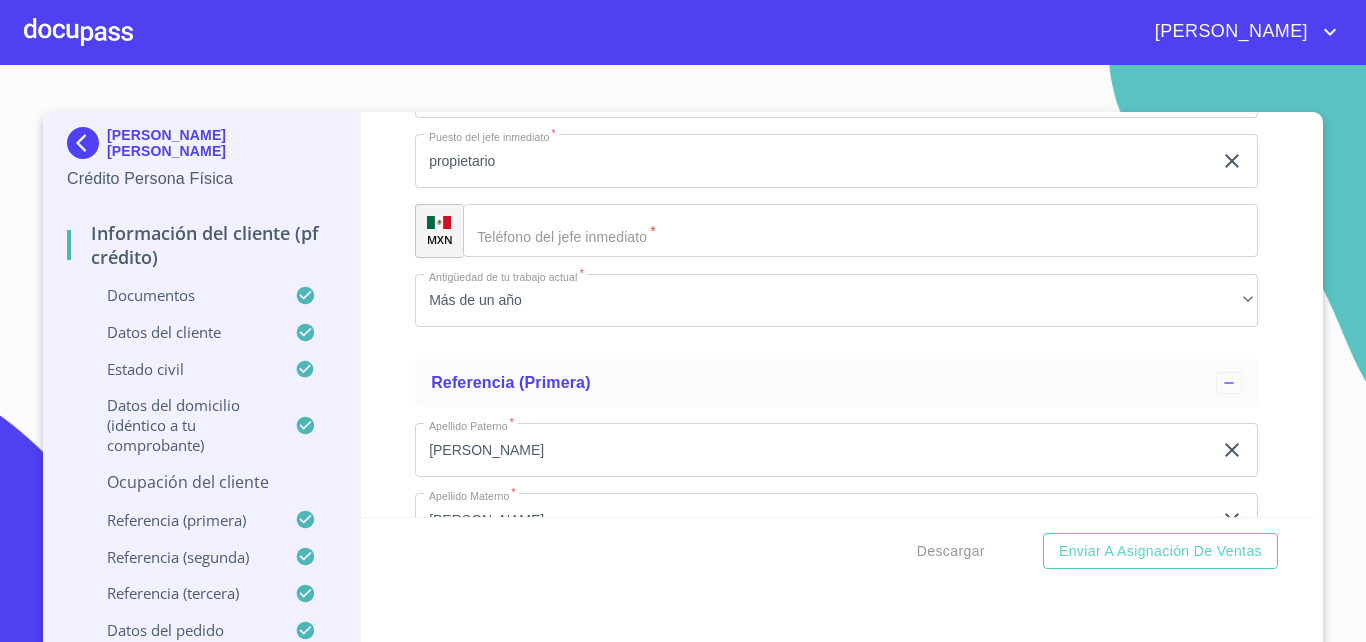 scroll, scrollTop: 9900, scrollLeft: 0, axis: vertical 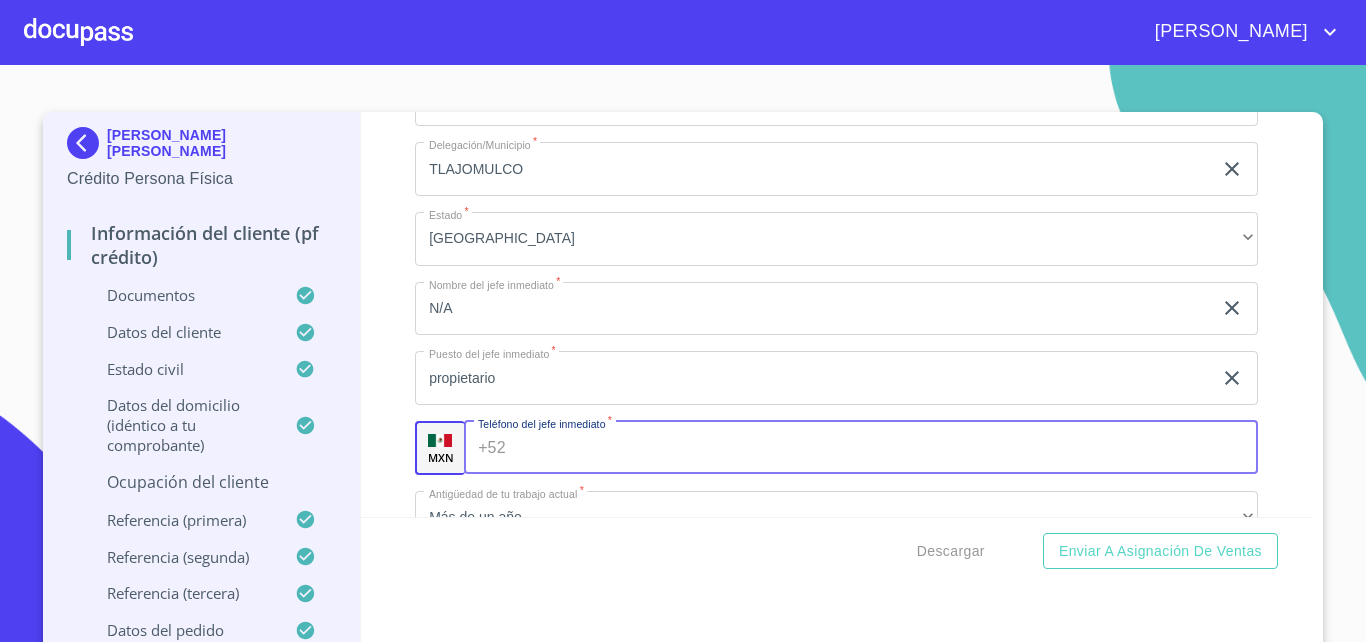 click on "Documento de identificación.   *" at bounding box center [886, 448] 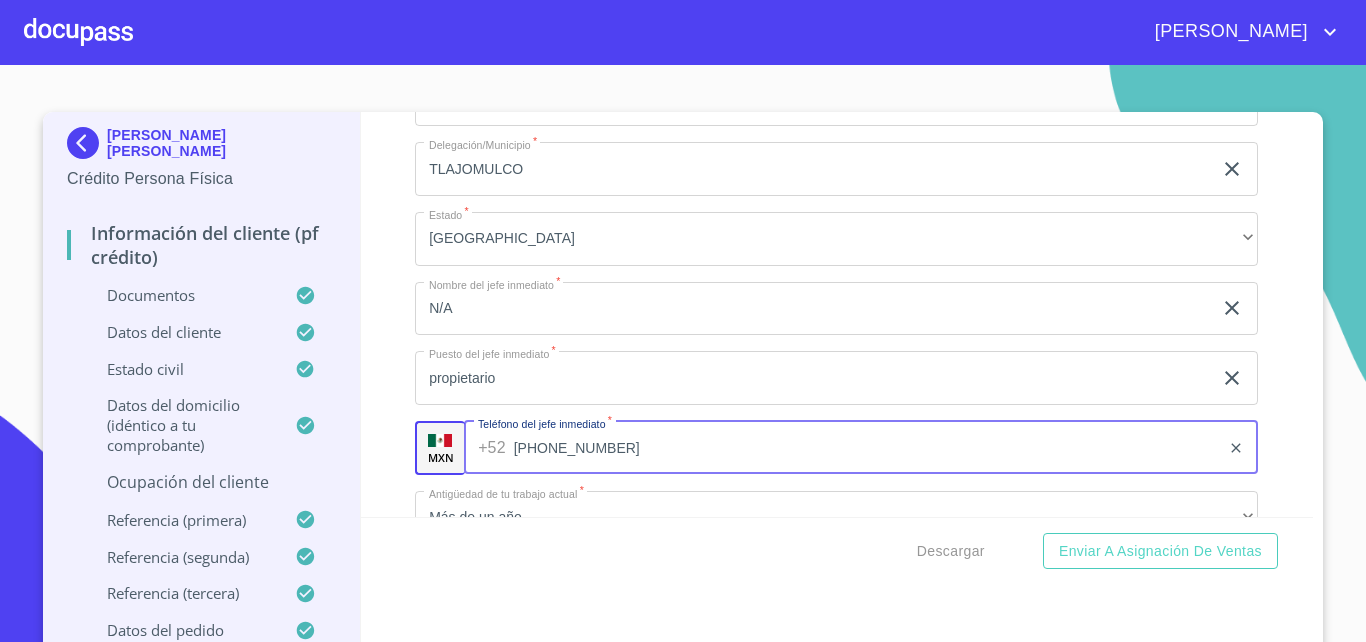 type on "[PHONE_NUMBER]" 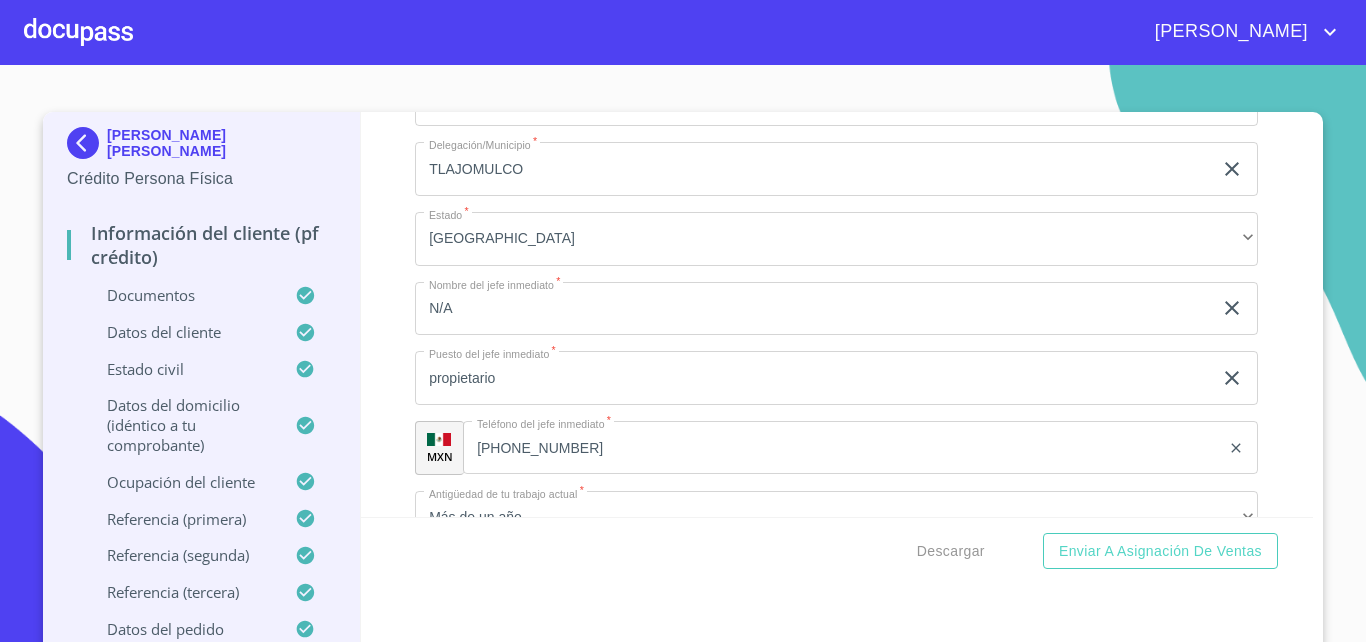 click on "Información del cliente (PF crédito)   Documentos Documento de identificación.   * INE ​ Identificación Oficial * Identificación Oficial Identificación Oficial Comprobante de Domicilio * Comprobante de Domicilio Comprobante de Domicilio Fuente de ingresos   * Independiente/Dueño de negocio/Persona Moral ​ Comprobante de Ingresos mes 1 * Comprobante de Ingresos mes 1 Comprobante de Ingresos mes 1 Comprobante de Ingresos mes 2 * Comprobante de Ingresos mes 2 Comprobante de Ingresos mes 2 Comprobante de Ingresos mes 3 * Comprobante de Ingresos mes 3 Comprobante de Ingresos mes 3 CURP * CURP [PERSON_NAME] de situación fiscal [PERSON_NAME] de situación fiscal [PERSON_NAME] de situación fiscal Datos del cliente Apellido [PERSON_NAME]   * [PERSON_NAME] ​ Apellido Materno   * [PERSON_NAME] ​ Primer nombre   * [PERSON_NAME] ​ [PERSON_NAME] Nombre [PERSON_NAME] ​ Fecha de nacimiento * 6 de ago. de [DEMOGRAPHIC_DATA] ​ RFC   * PECV720806S62 ​ CURP   * PECV720806MJCGRR09 ​ ID de Identificación ​ Nacionalidad   * Mexicana ​ *" at bounding box center (837, 314) 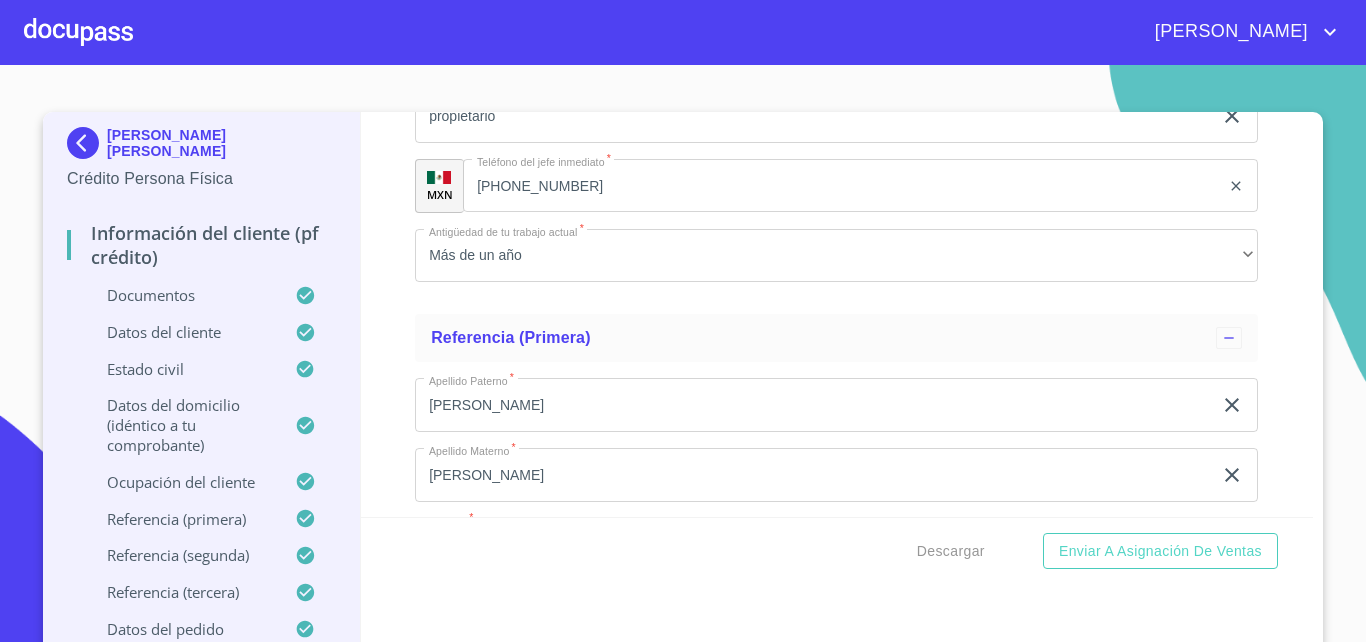 scroll, scrollTop: 10164, scrollLeft: 0, axis: vertical 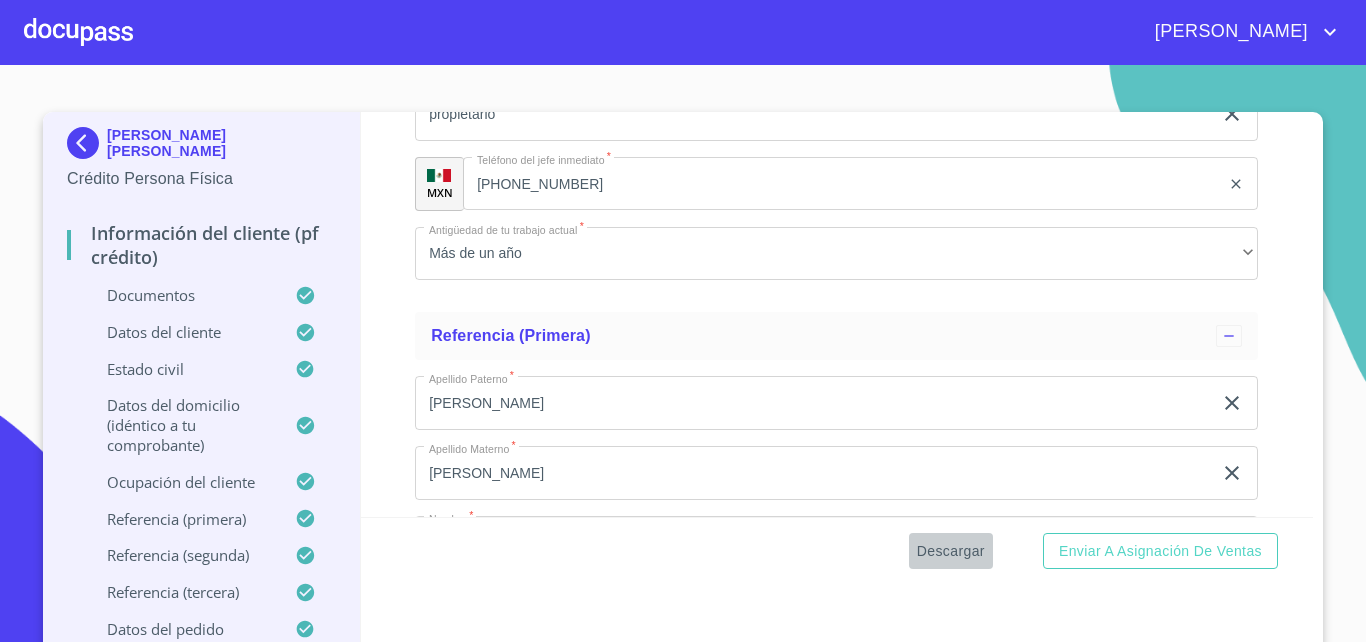 click on "Descargar" at bounding box center [951, 551] 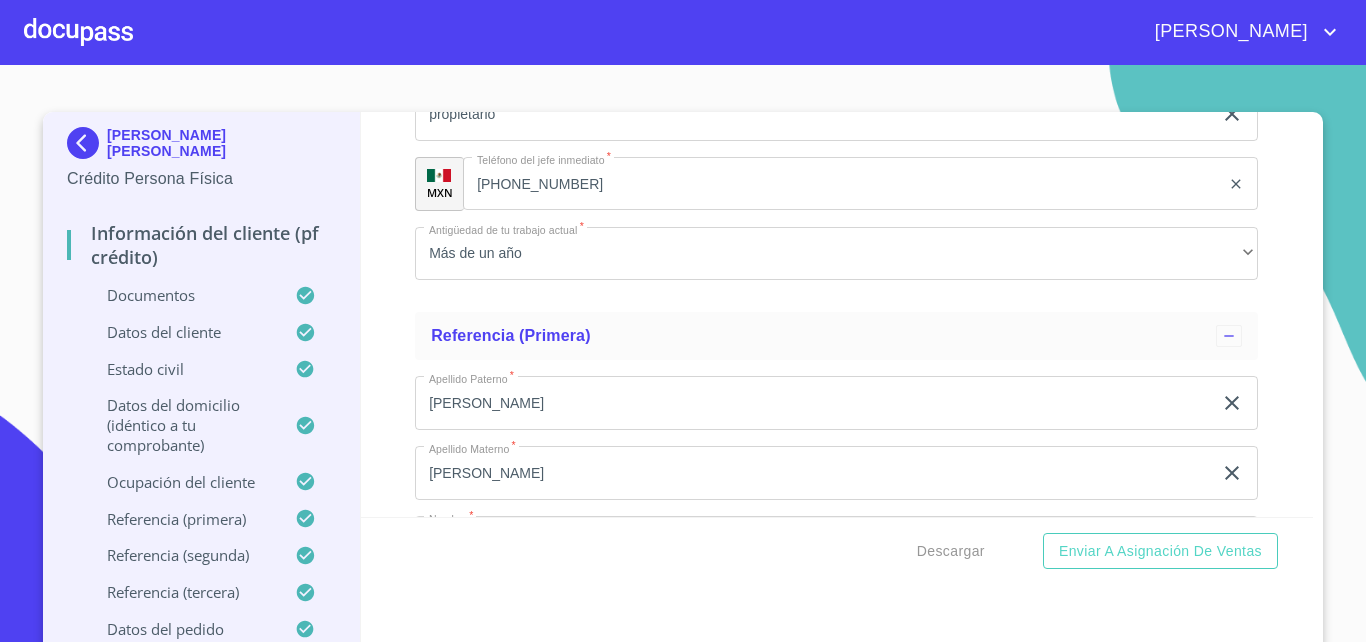 click on "Referencia (primera) Apellido [PERSON_NAME]   * [PERSON_NAME] ​ Apellido Materno   * [PERSON_NAME] ​ Nombre   * DULCE ​ Segundo Nombre KARINA ​ Parentesco   * HIJO(A) ​ Lugar de localización   * Domicilio ​ MXN Celular   * [PHONE_NUMBER] ​" at bounding box center (836, 588) 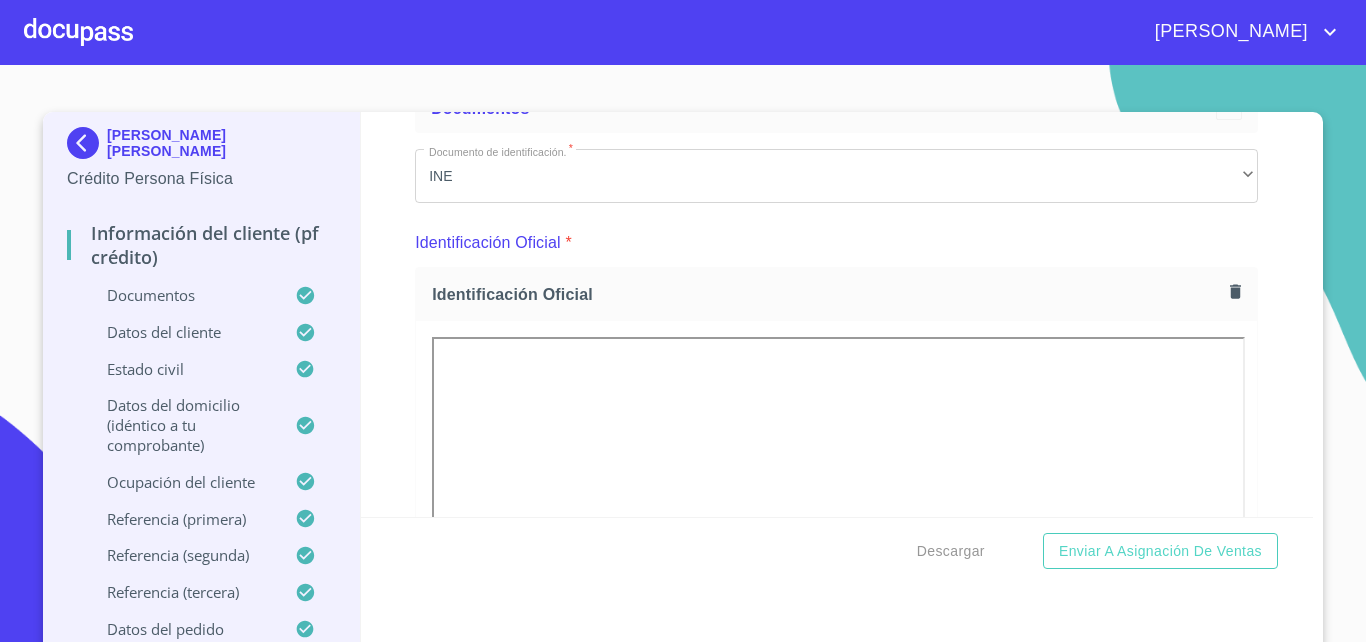 scroll, scrollTop: 0, scrollLeft: 0, axis: both 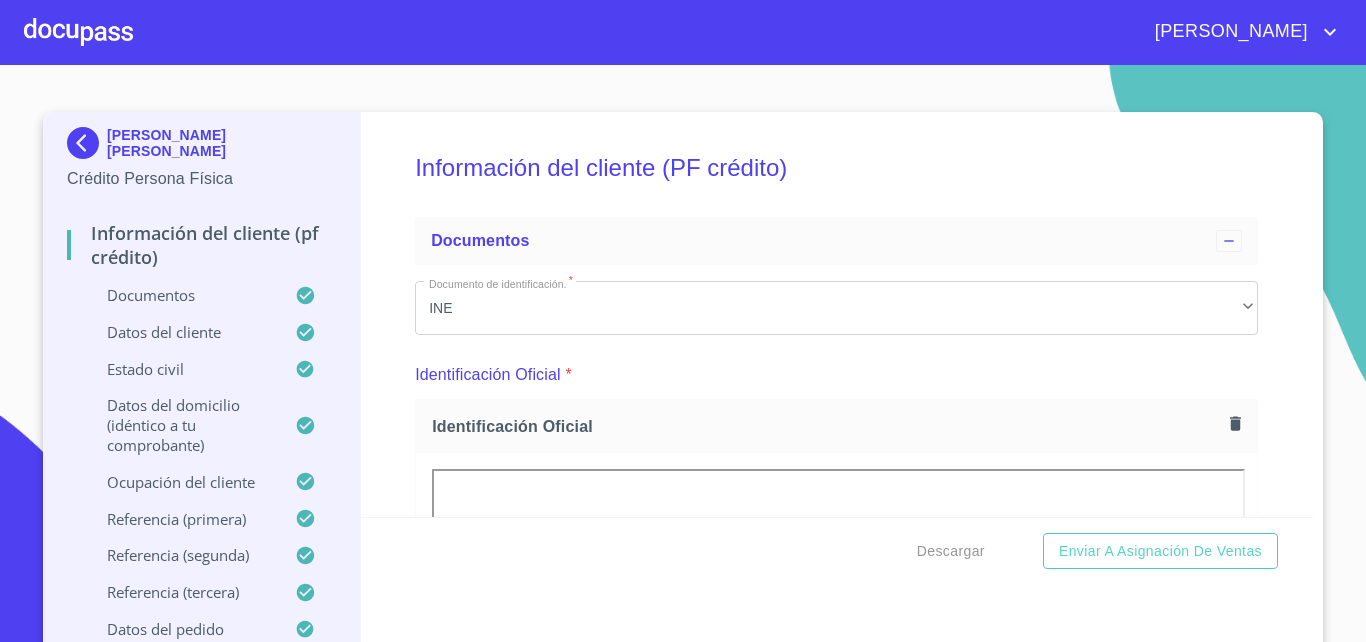 click on "Identificación Oficial *" at bounding box center (836, 375) 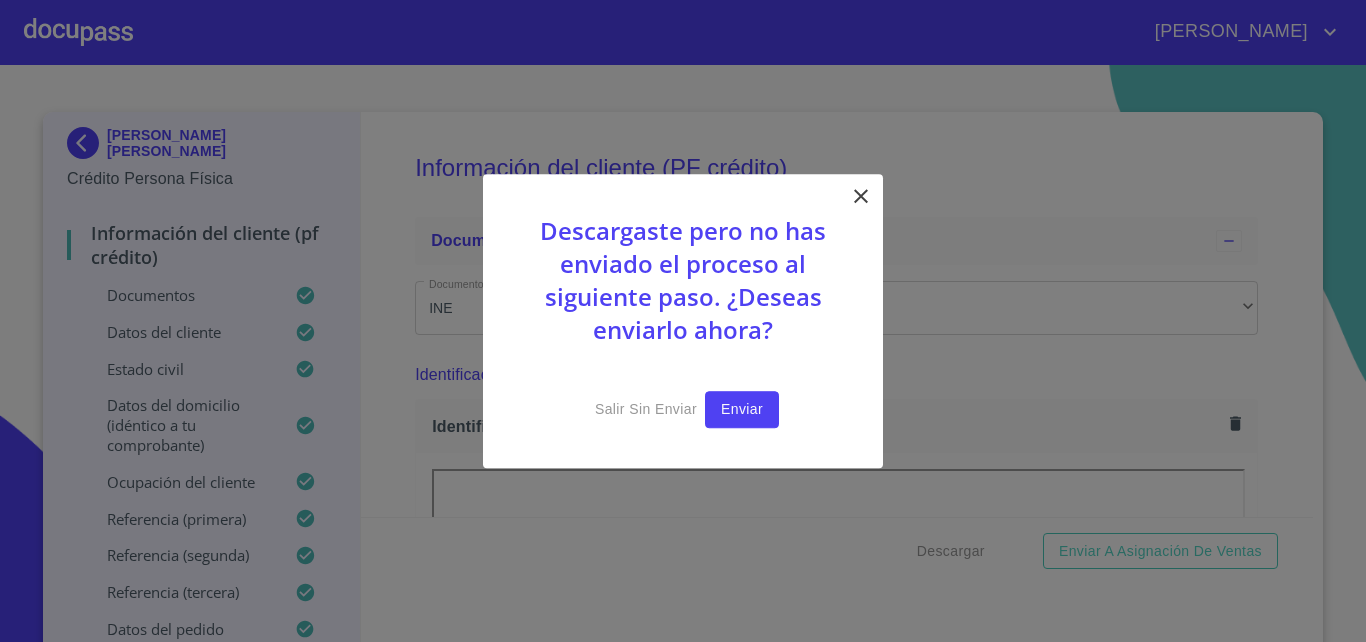 click on "Enviar" at bounding box center [742, 409] 